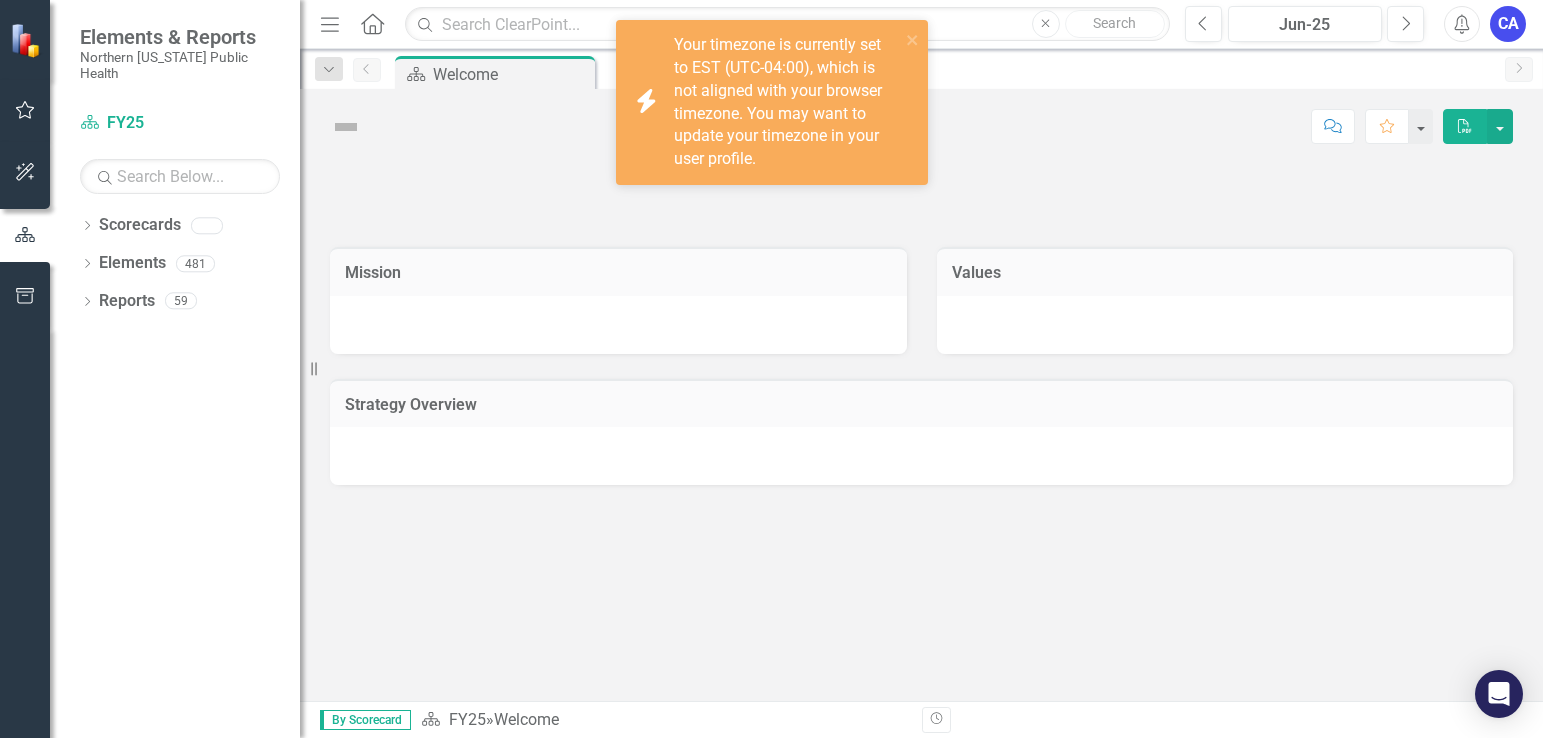 scroll, scrollTop: 0, scrollLeft: 0, axis: both 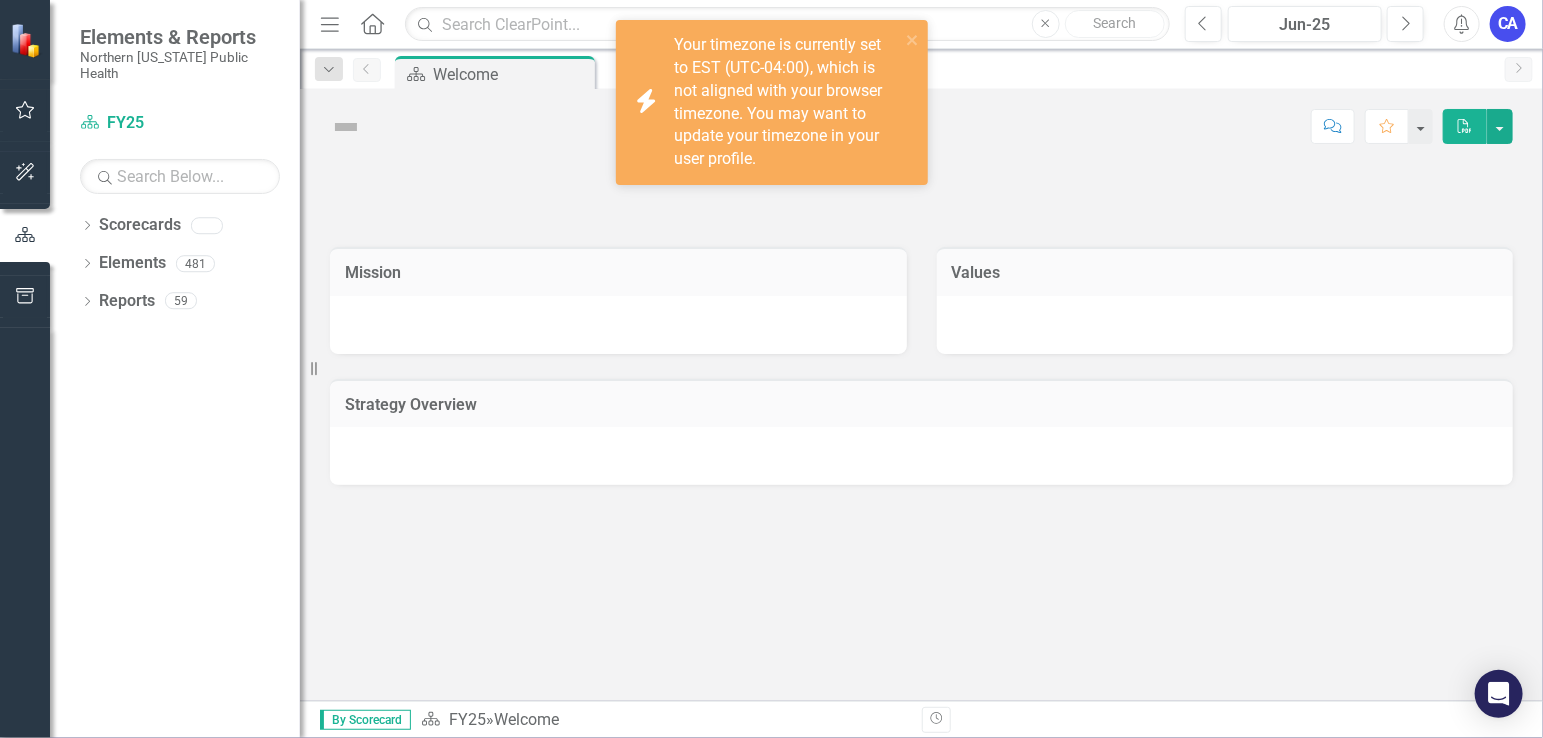 click 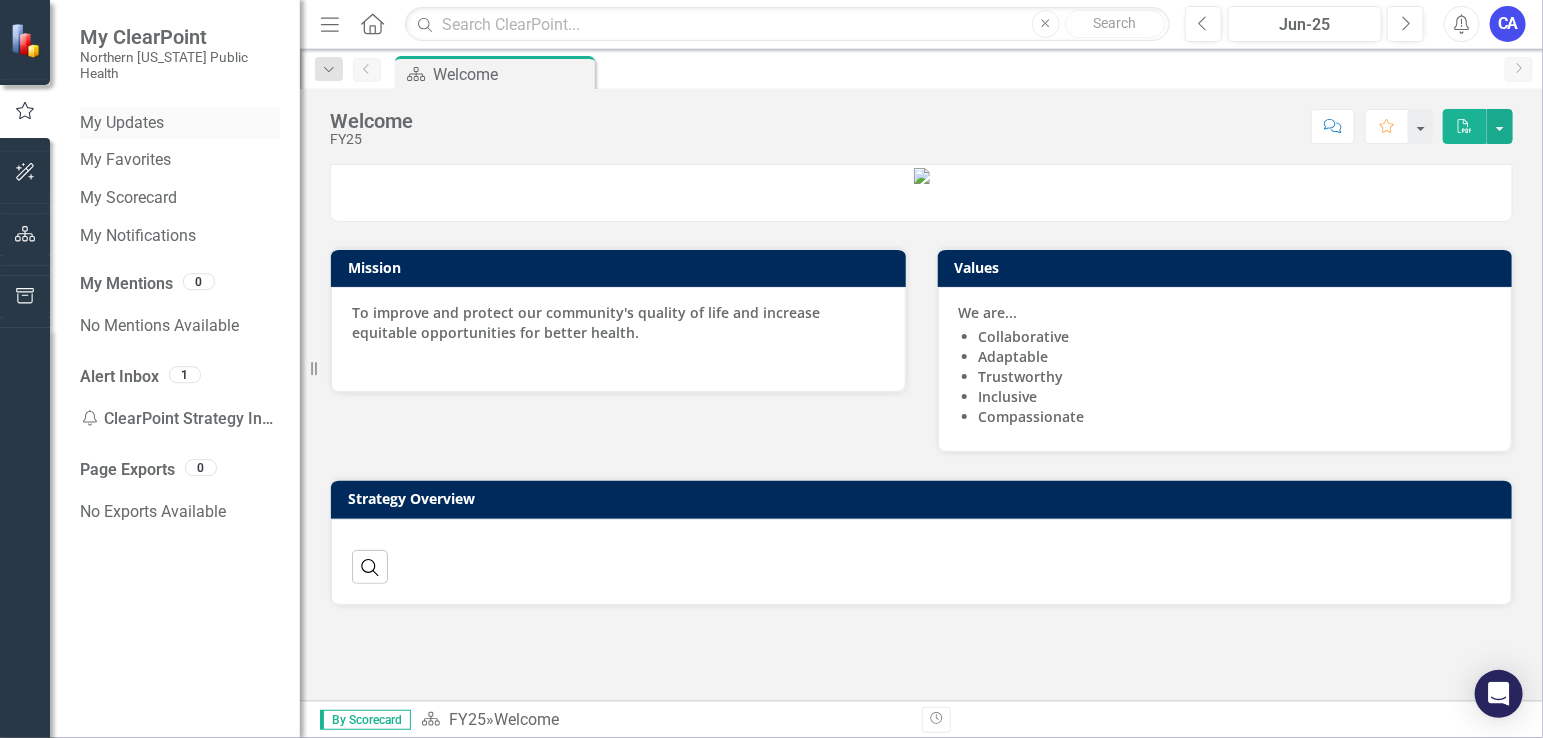 click on "My Updates" at bounding box center [180, 123] 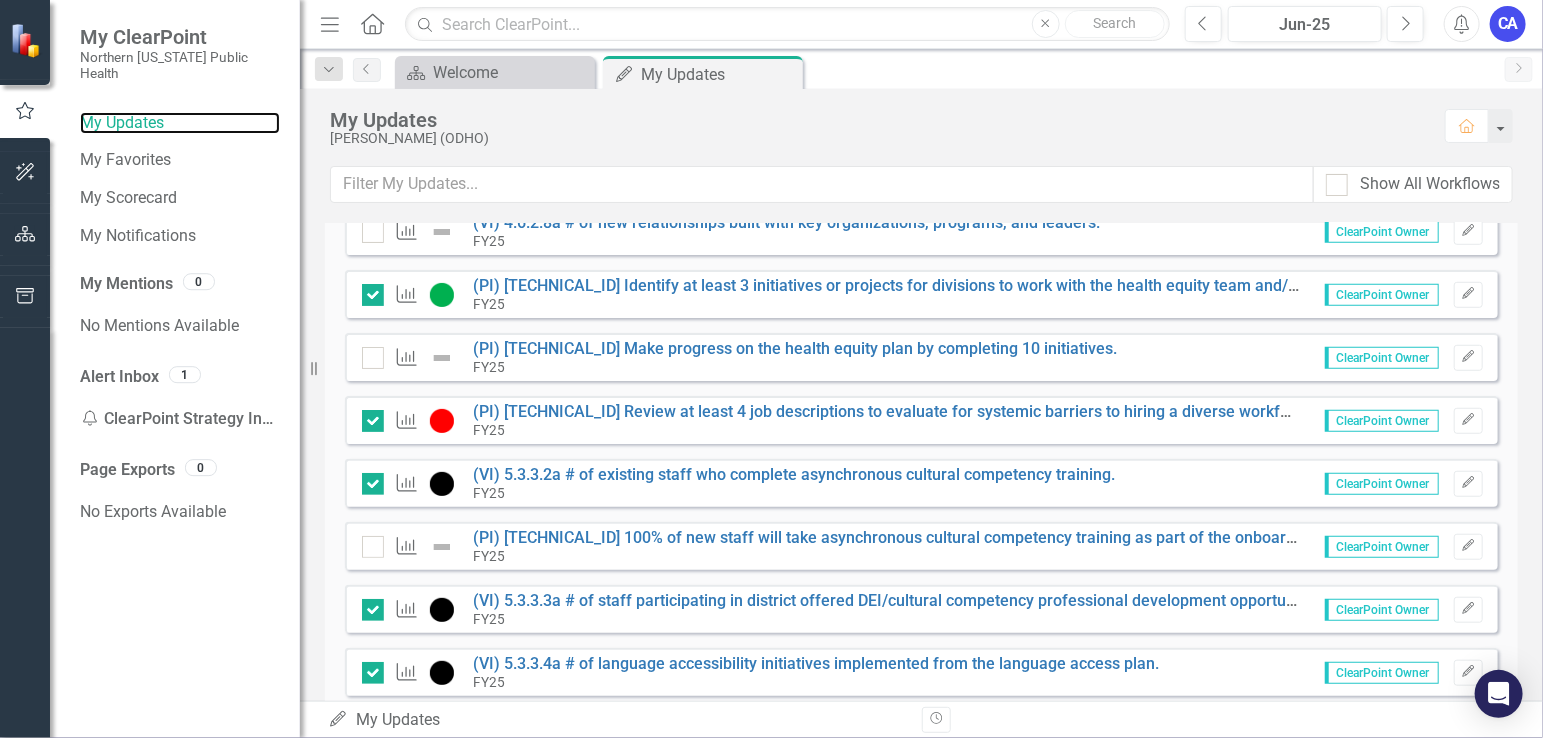 scroll, scrollTop: 719, scrollLeft: 0, axis: vertical 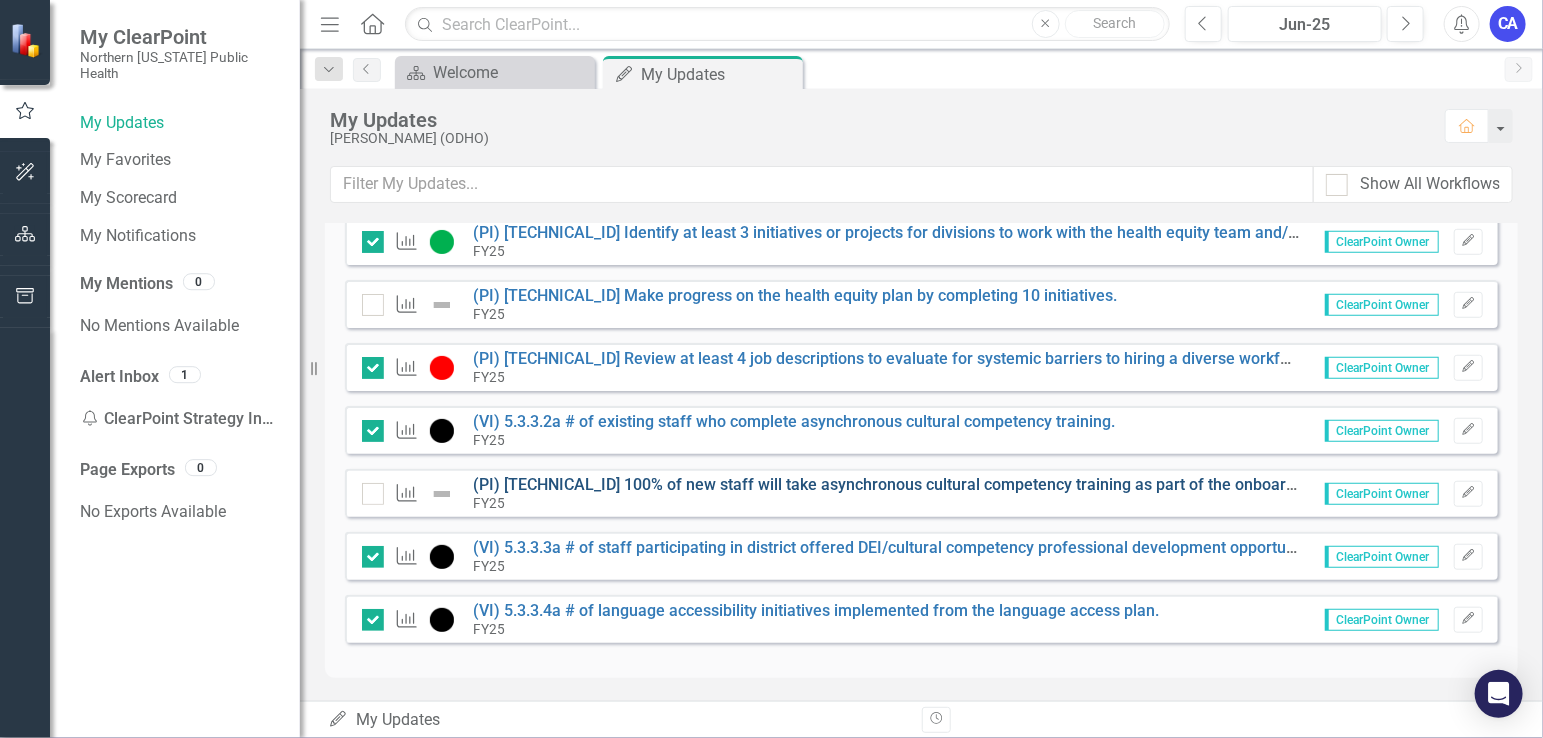 click on "(PI) [TECHNICAL_ID] 100% of new staff will take asynchronous cultural competency training as part of the onboarding process (staff who completed CC course FYTD/staff who was due to complete course FYTD)" at bounding box center (1230, 484) 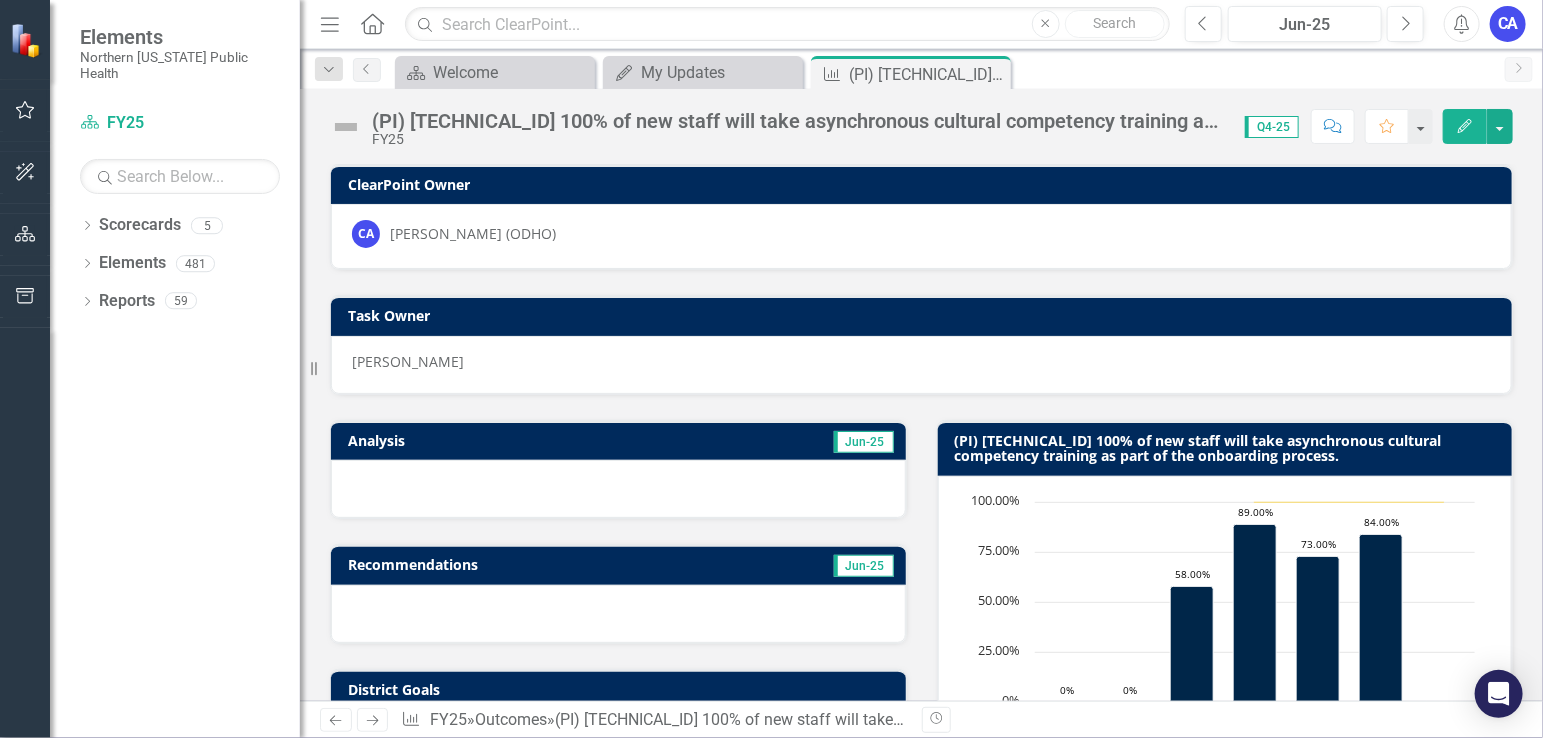 click at bounding box center (346, 127) 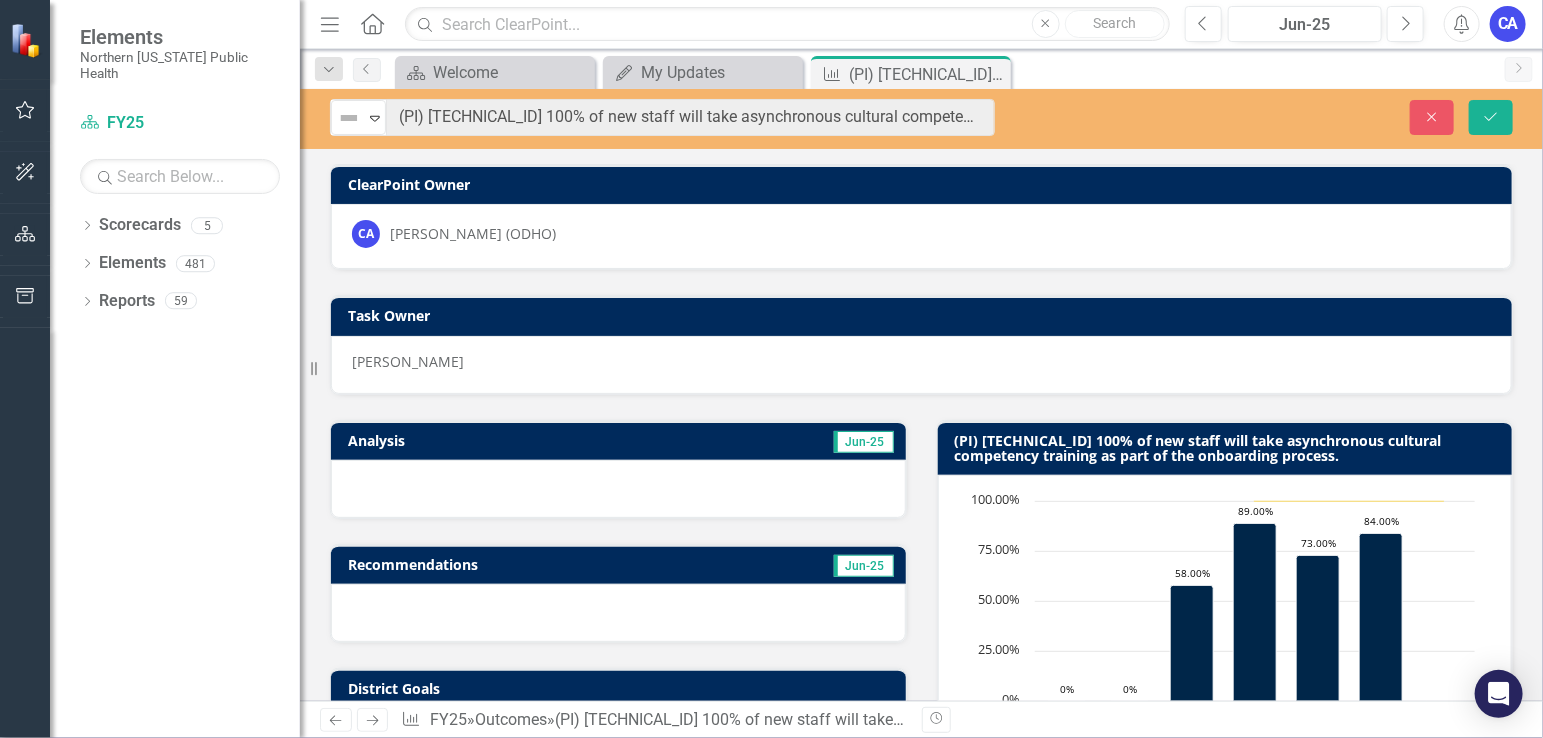 click at bounding box center [349, 118] 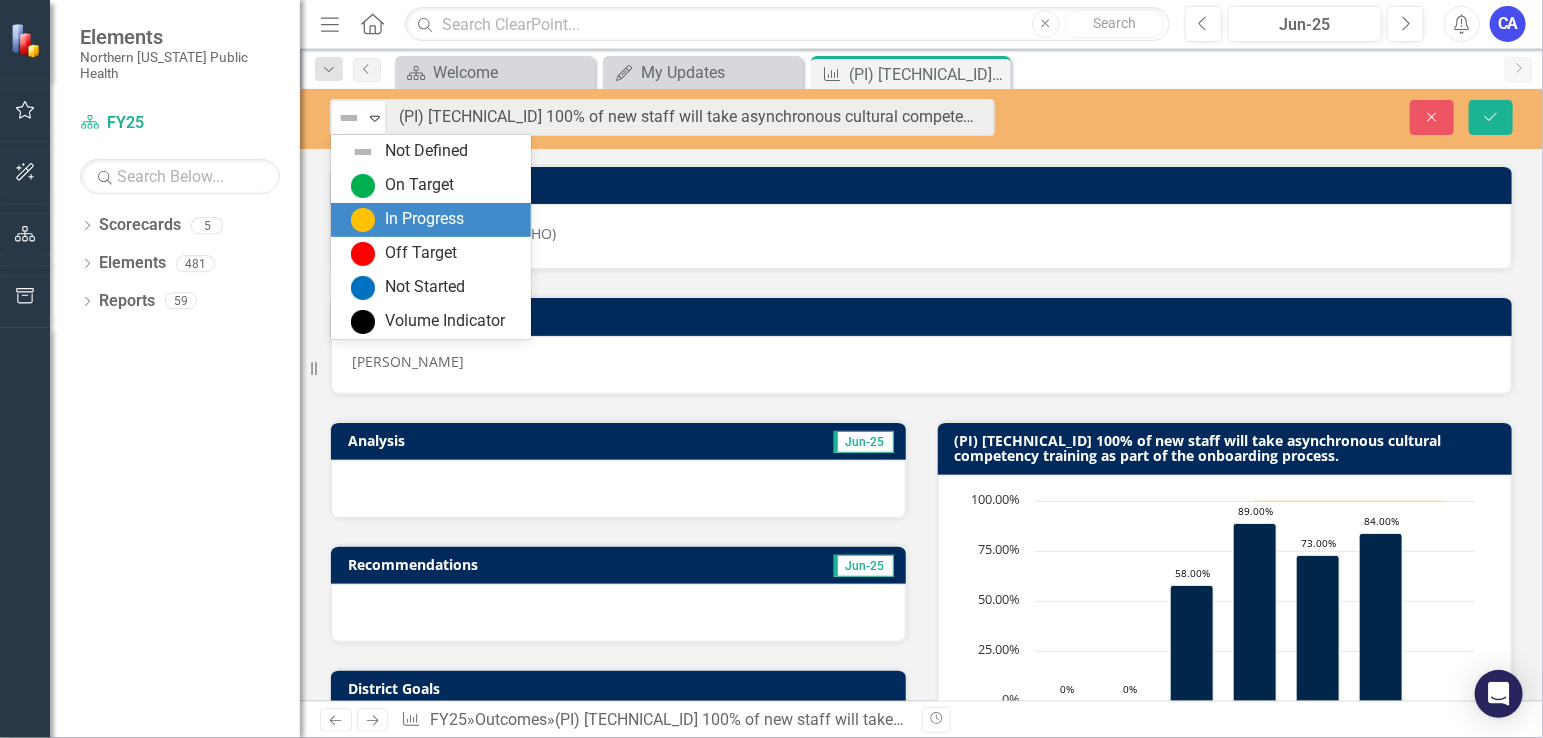 click at bounding box center [363, 220] 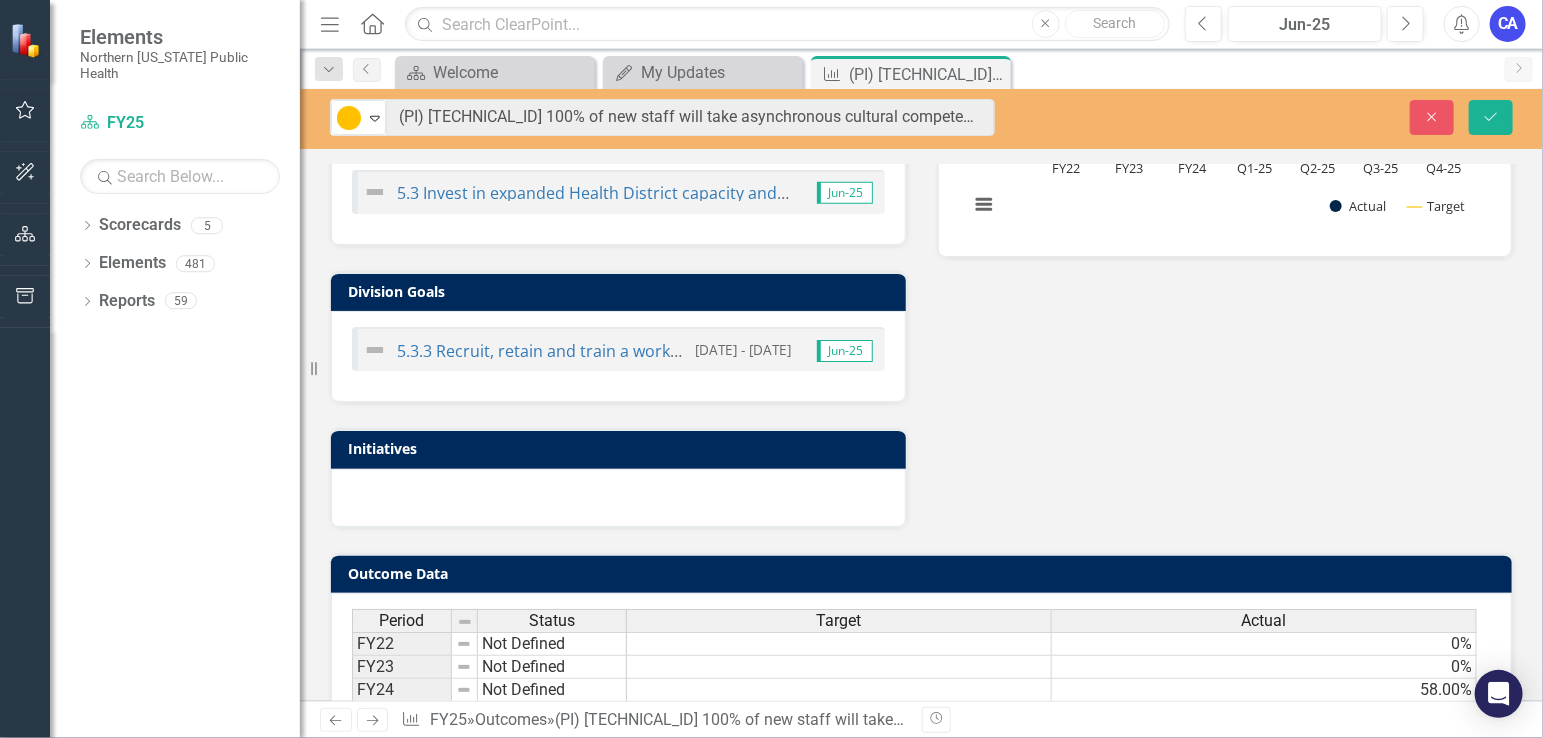 scroll, scrollTop: 705, scrollLeft: 0, axis: vertical 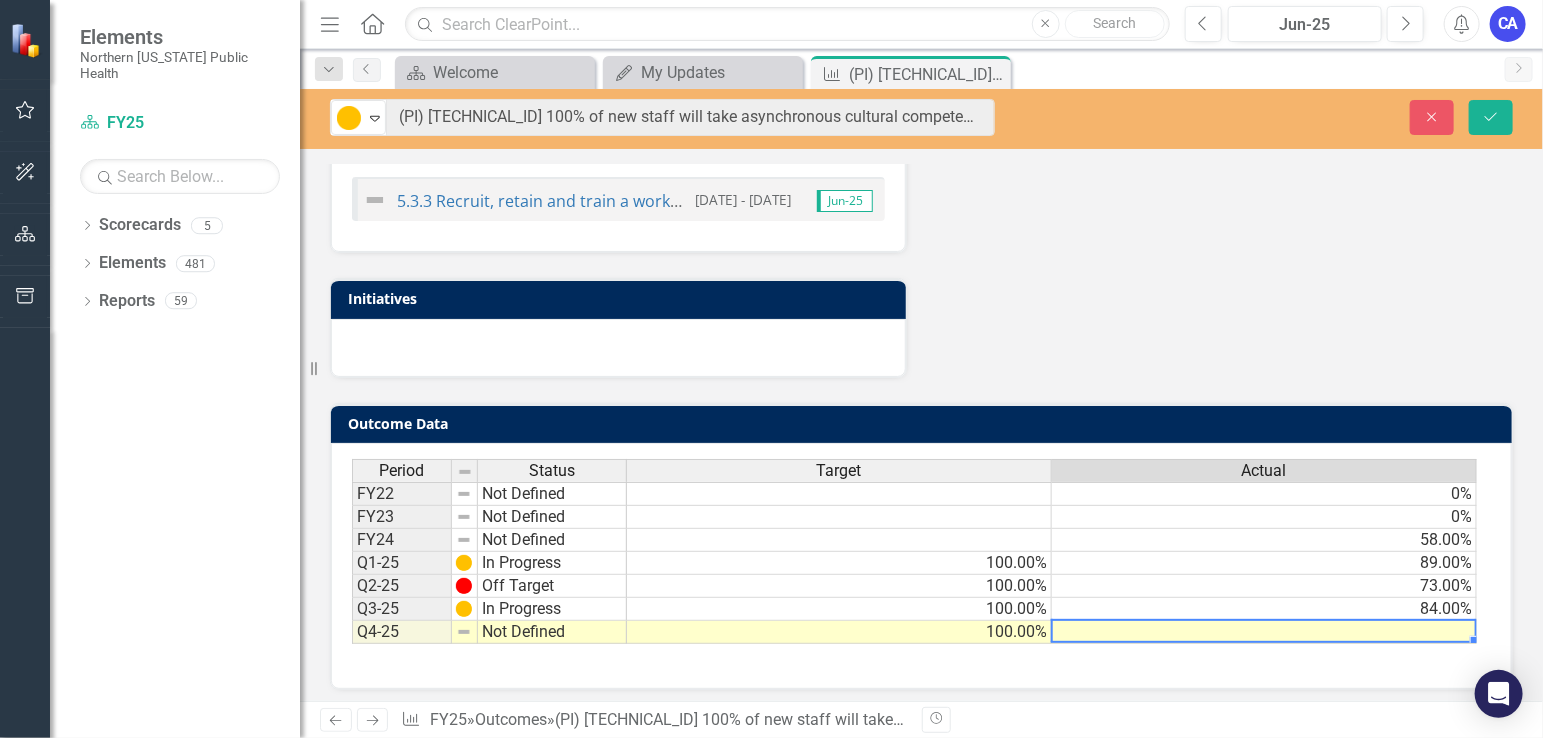 click at bounding box center (1264, 632) 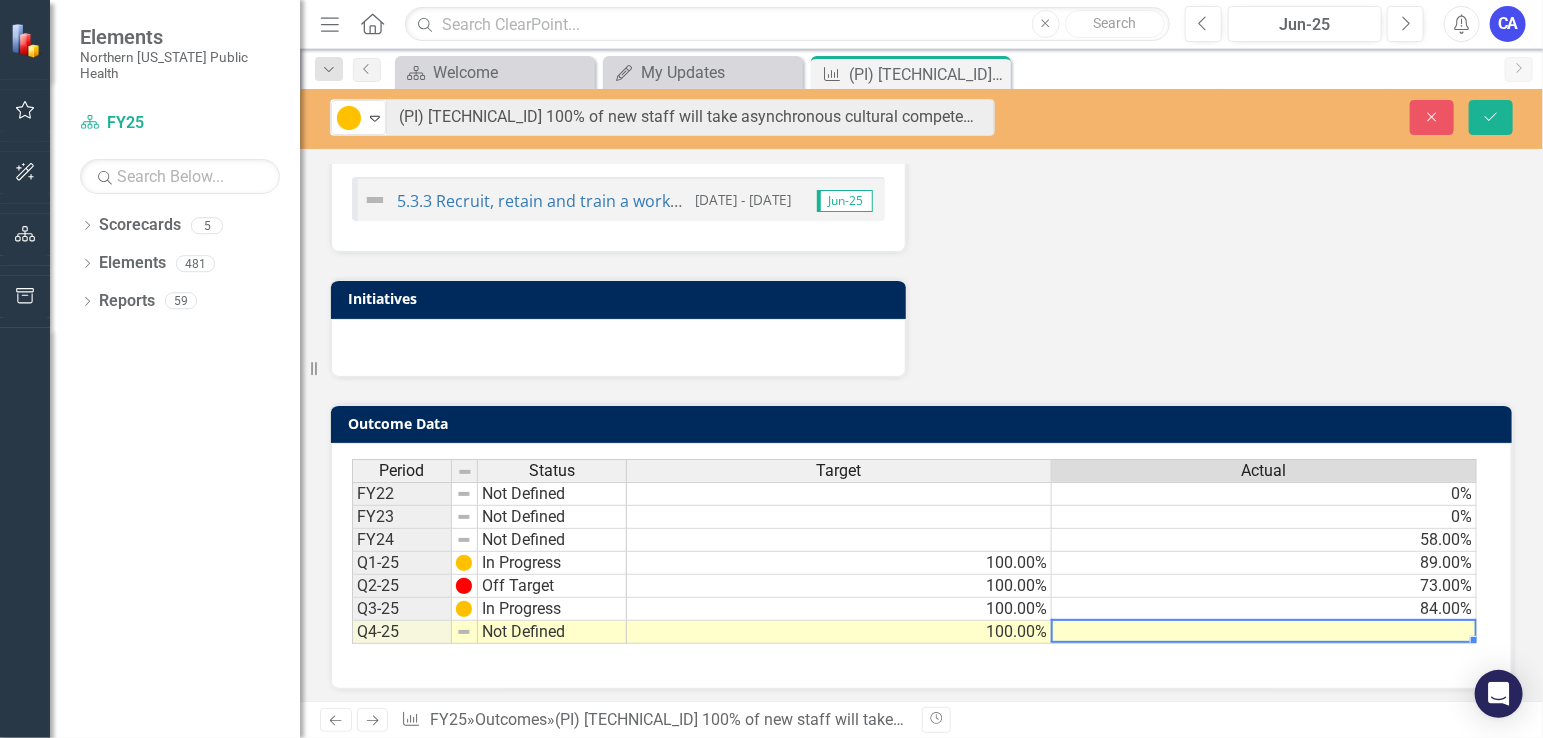 click at bounding box center (1264, 632) 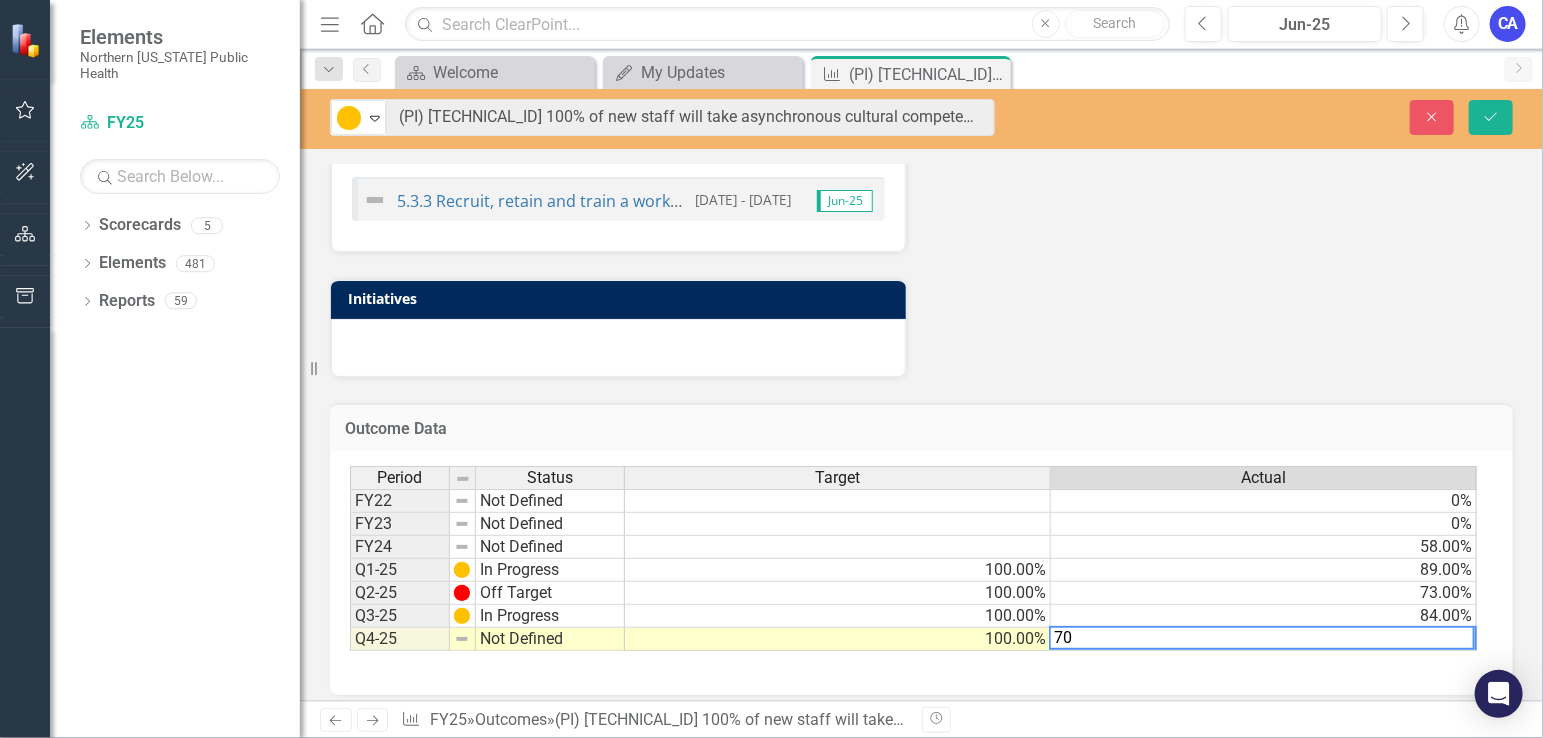 type on "70" 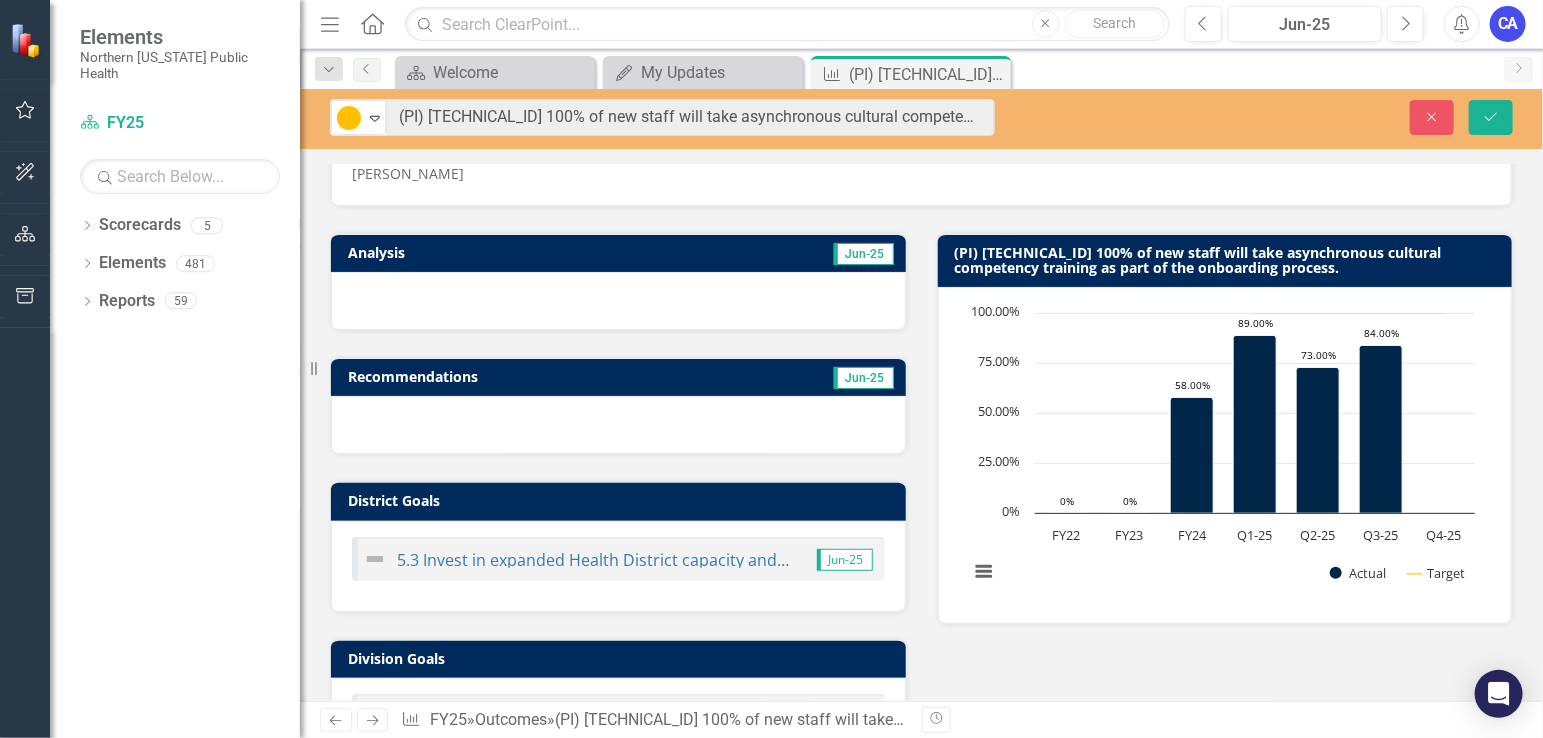 scroll, scrollTop: 155, scrollLeft: 0, axis: vertical 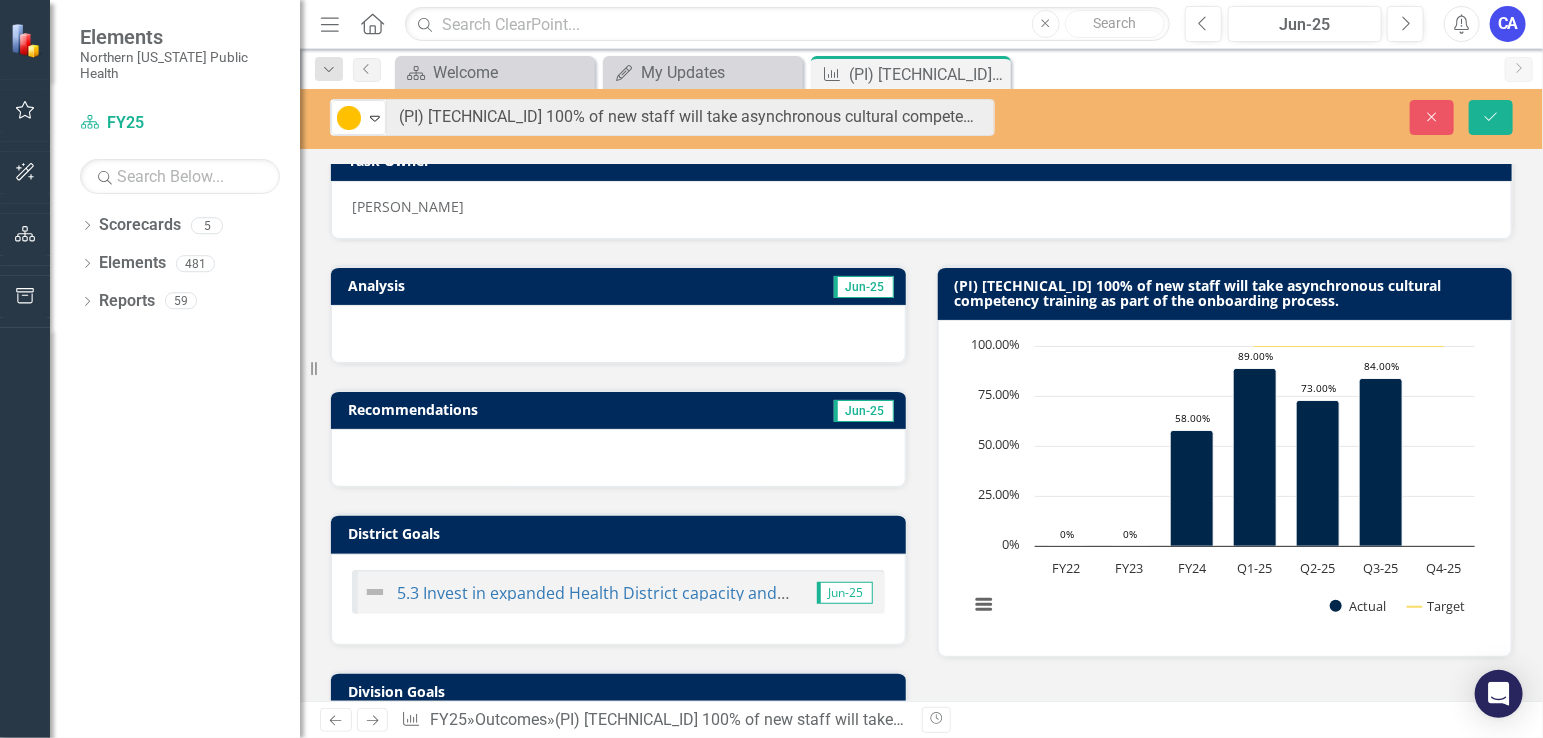 click at bounding box center (618, 334) 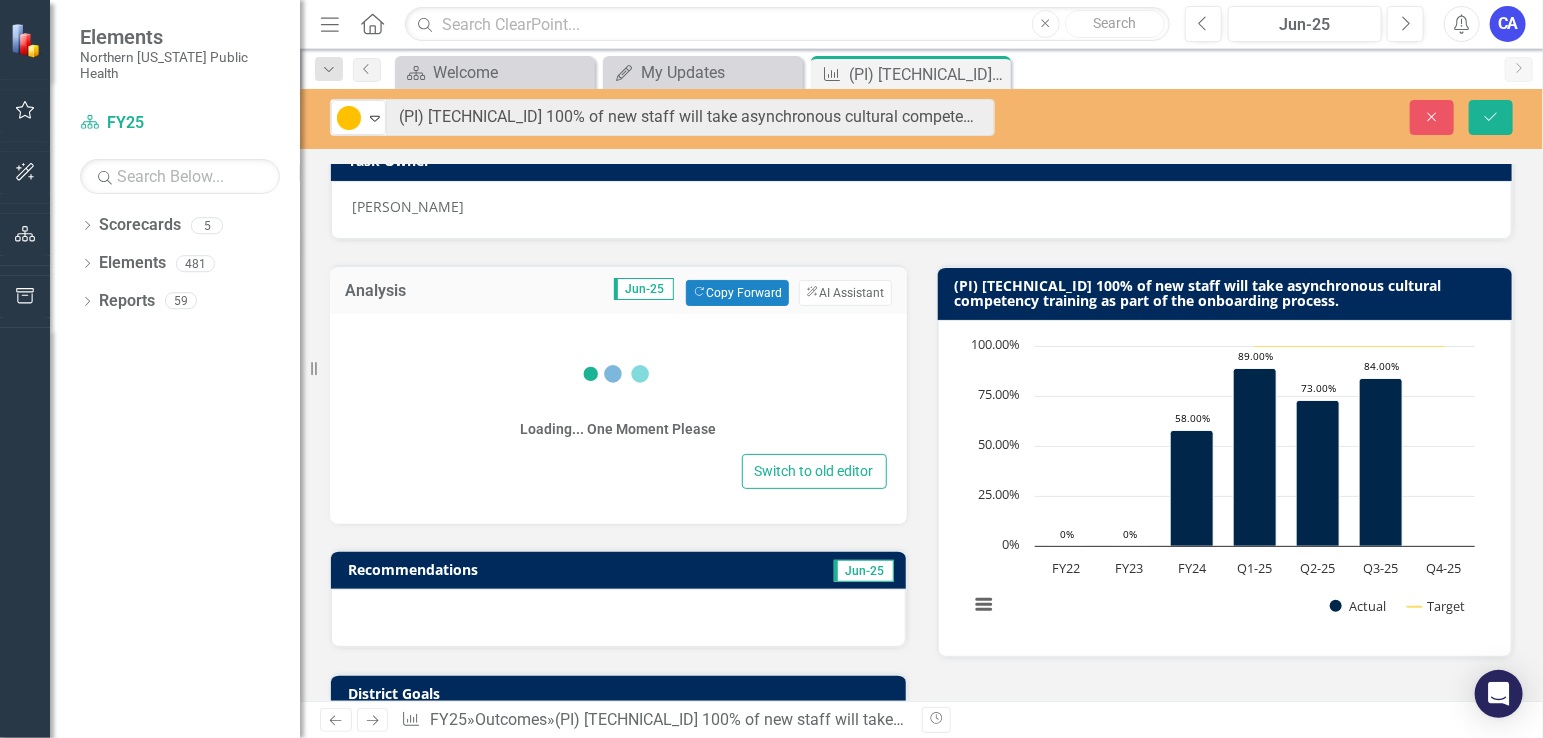 click on "Loading... One Moment Please" at bounding box center [618, 389] 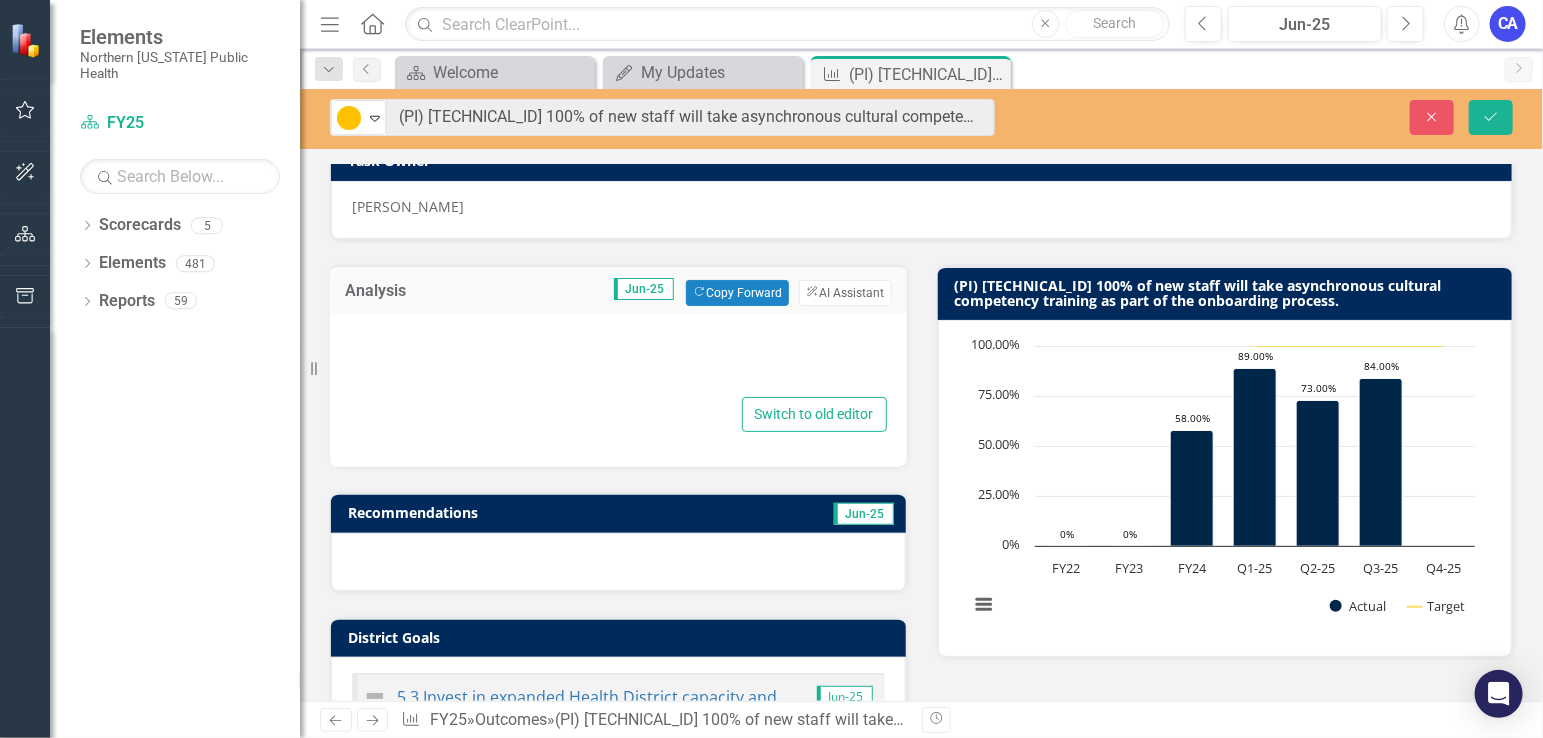 click at bounding box center (618, 361) 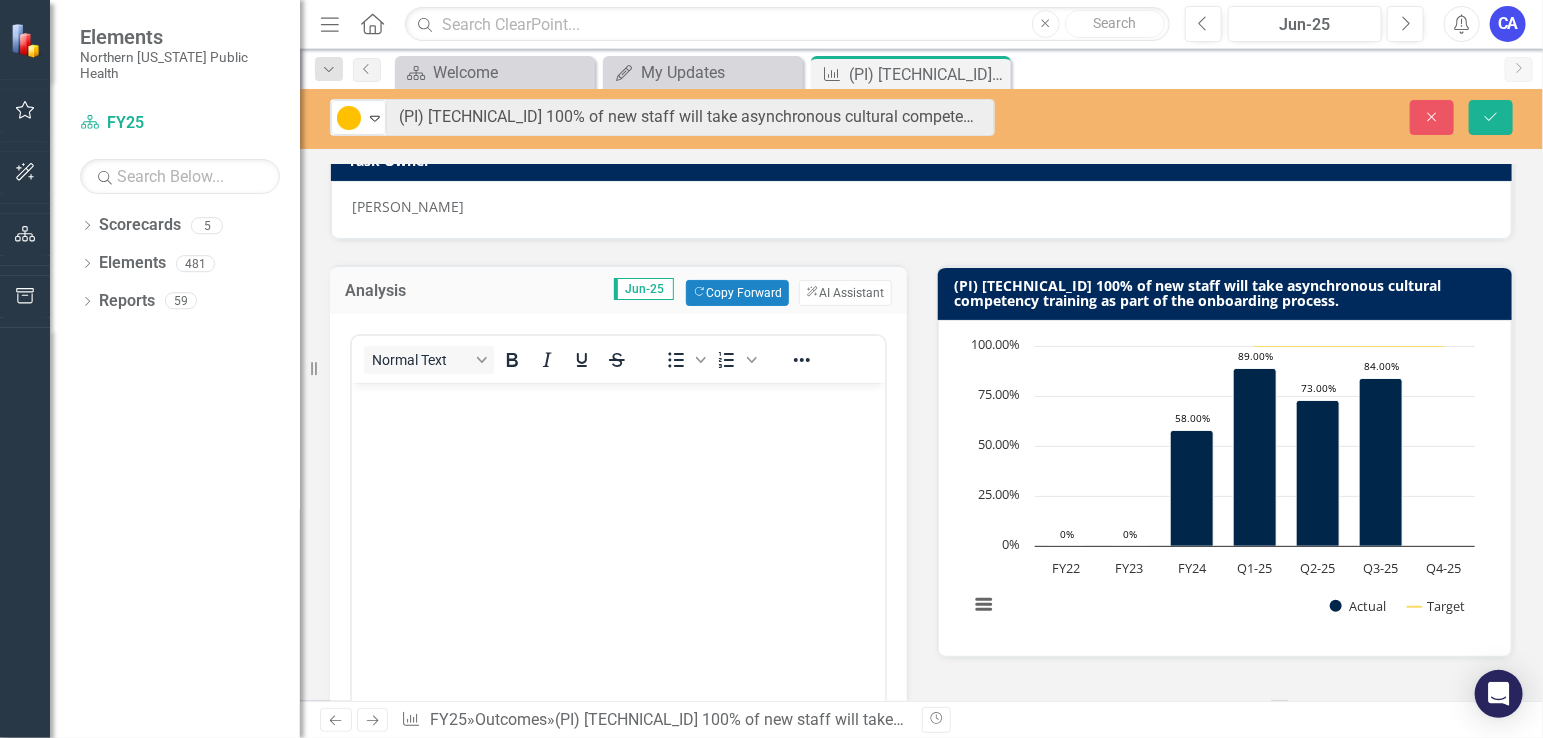 scroll, scrollTop: 0, scrollLeft: 0, axis: both 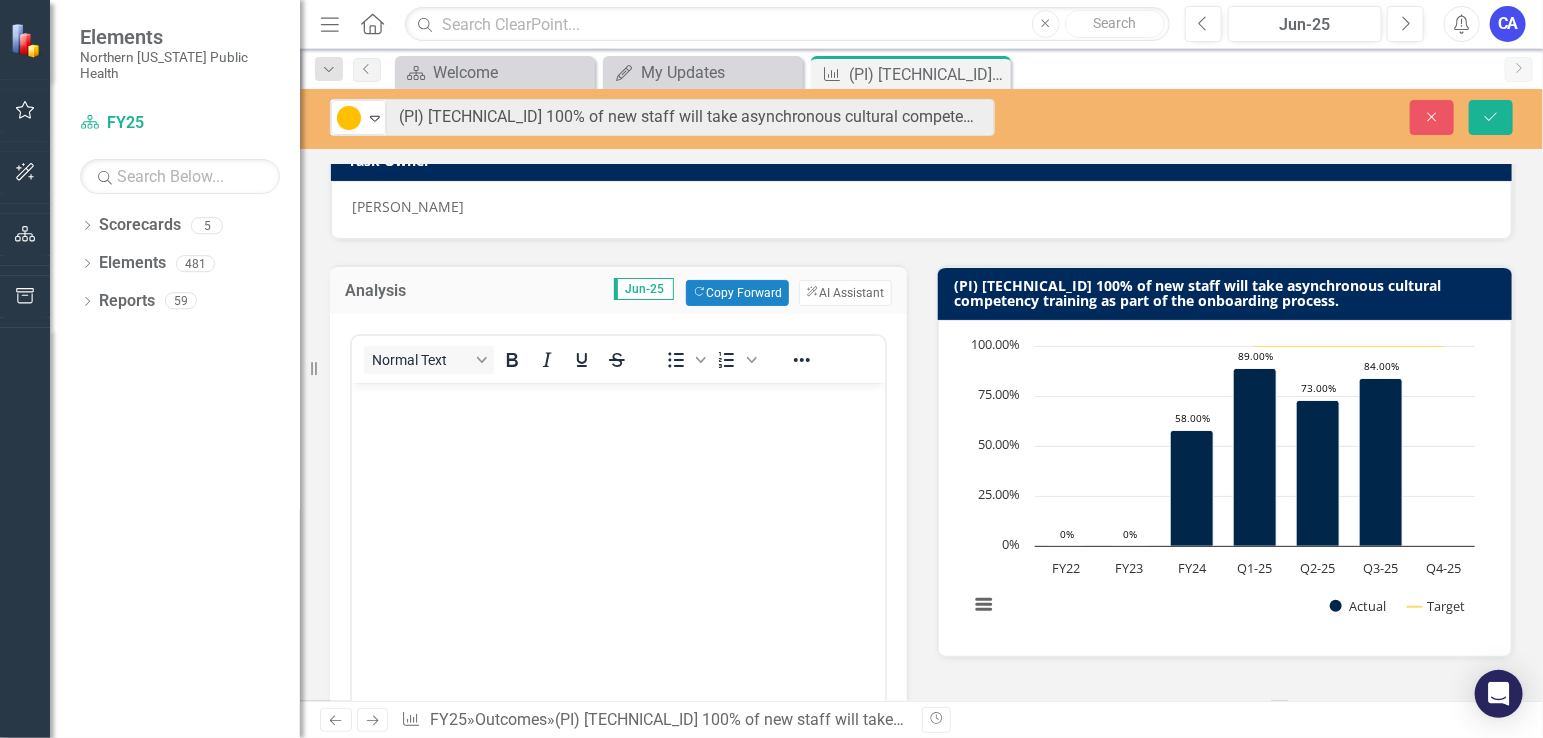 click on "Normal Text To open the popup, press Shift+Enter To open the popup, press Shift+Enter" at bounding box center (618, 359) 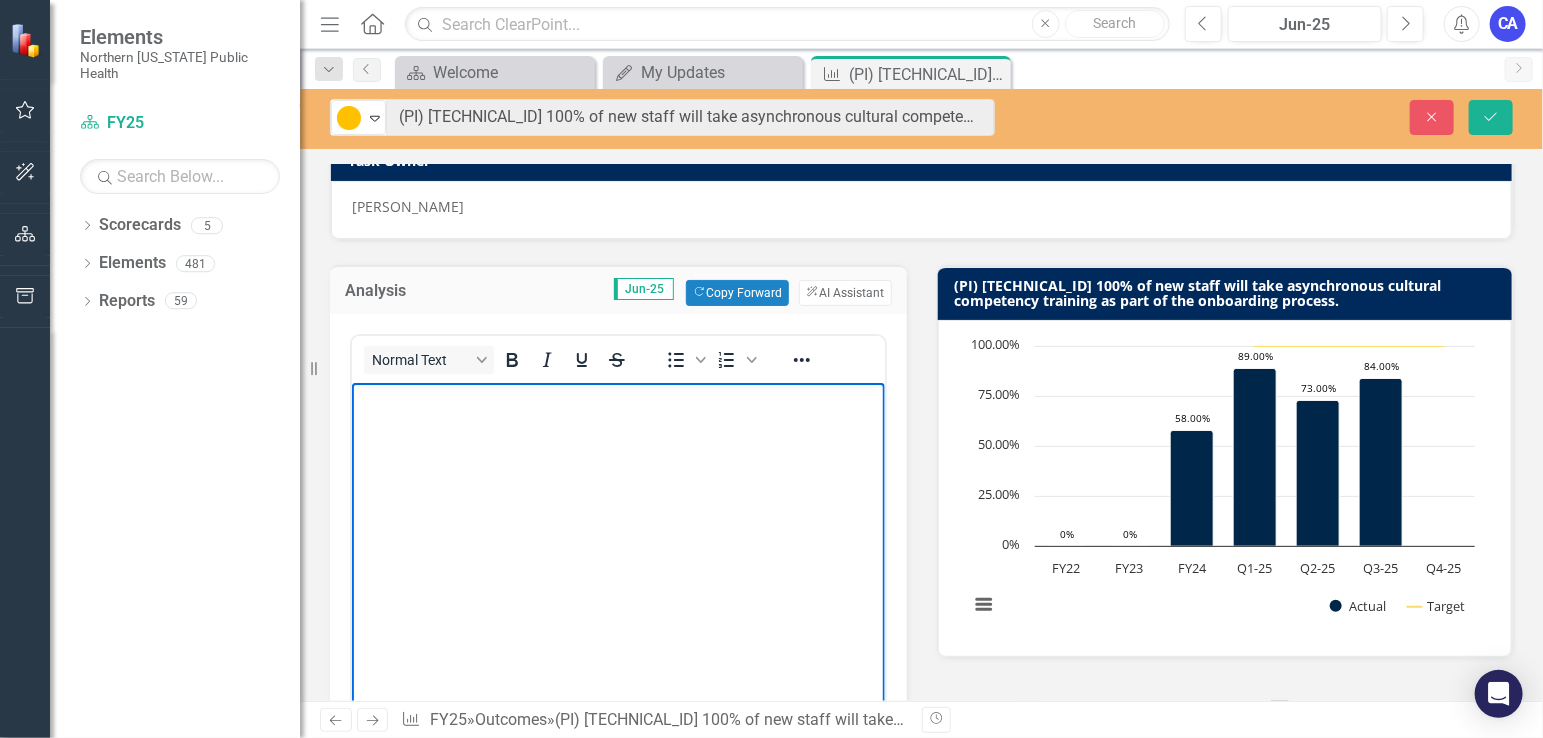 type 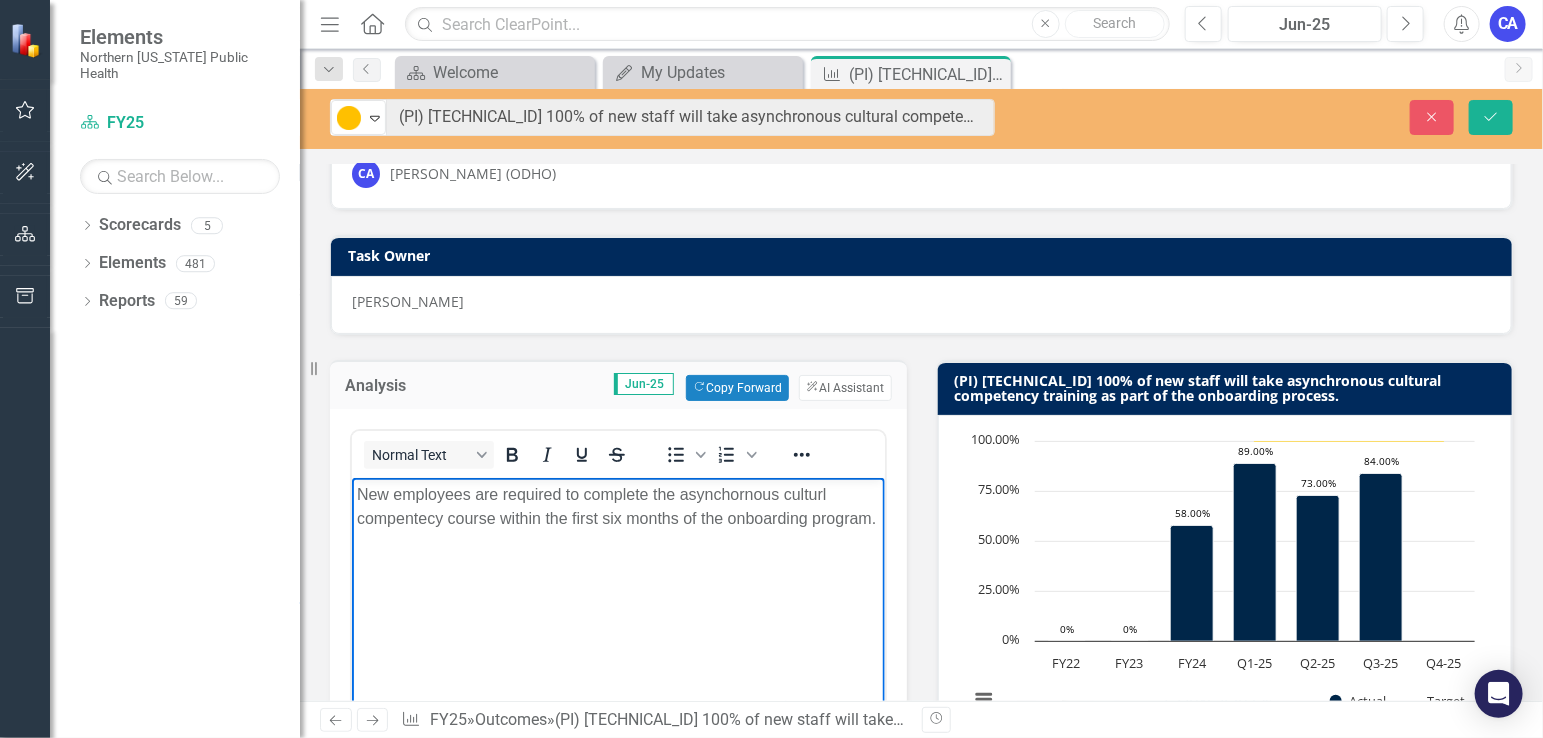 scroll, scrollTop: 44, scrollLeft: 0, axis: vertical 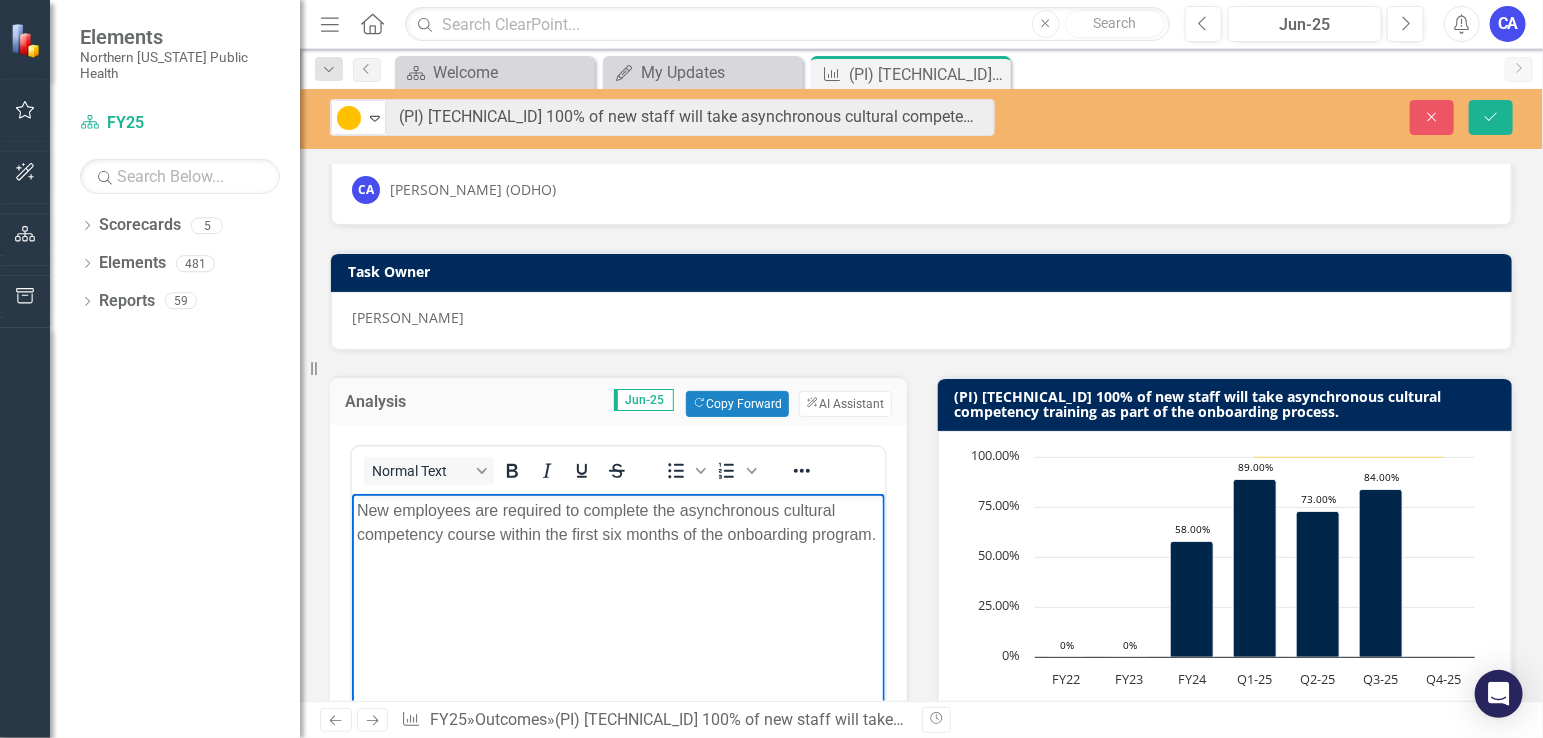click on "New employees are required to complete the asynchronous cultural competency course within the first six months of the onboarding program." at bounding box center [617, 522] 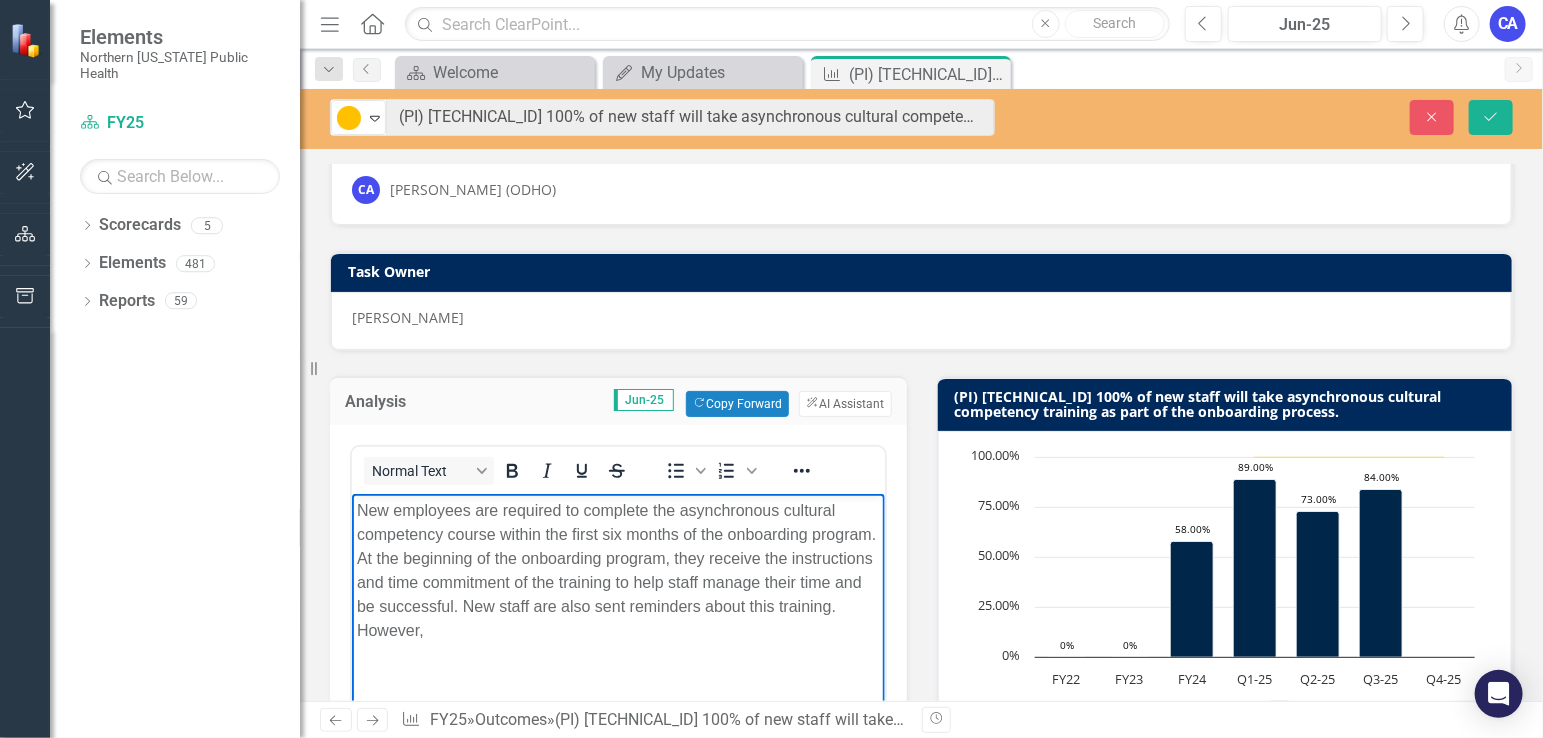 click on "New employees are required to complete the asynchronous cultural competency course within the first six months of the onboarding program. At the beginning of the onboarding program, they receive the instructions and time commitment of the training to help staff manage their time and be successful. New staff are also sent reminders about this training. However," at bounding box center (617, 643) 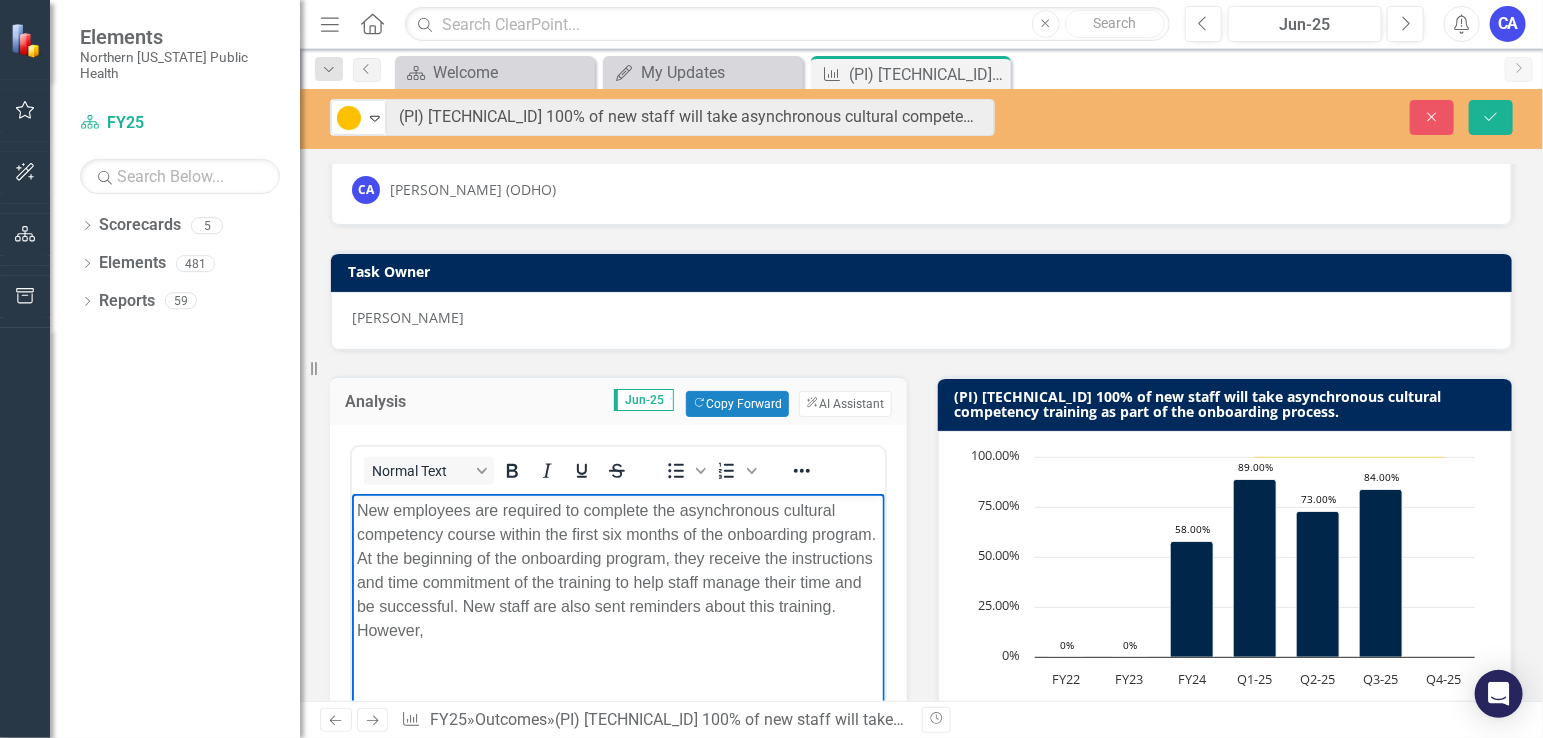 click on "New employees are required to complete the asynchronous cultural competency course within the first six months of the onboarding program. At the beginning of the onboarding program, they receive the instructions and time commitment of the training to help staff manage their time and be successful. New staff are also sent reminders about this training. However," at bounding box center [617, 570] 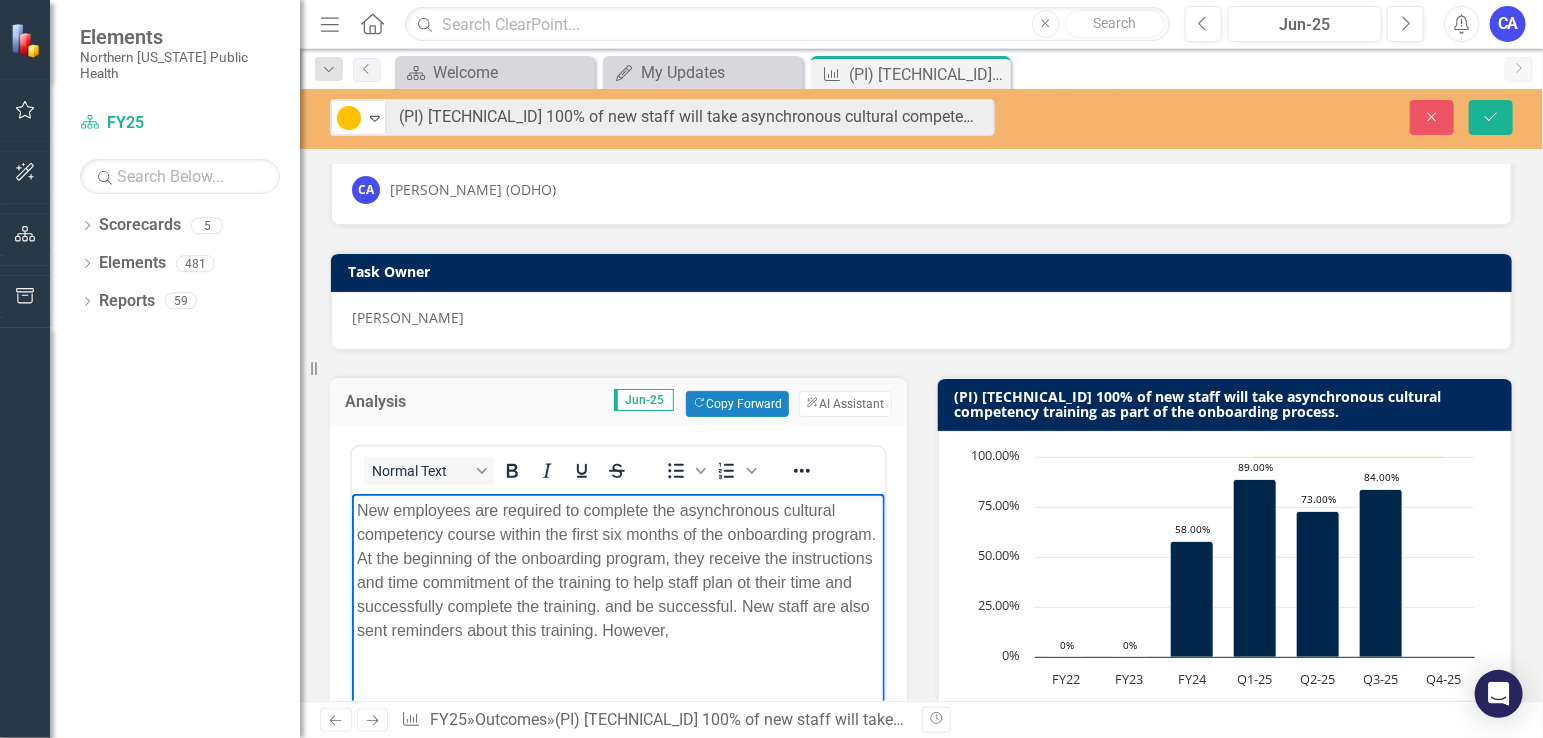click on "New employees are required to complete the asynchronous cultural competency course within the first six months of the onboarding program. At the beginning of the onboarding program, they receive the instructions and time commitment of the training to help staff plan ot their time and successfully complete the training. and be successful. New staff are also sent reminders about this training. However," at bounding box center [617, 570] 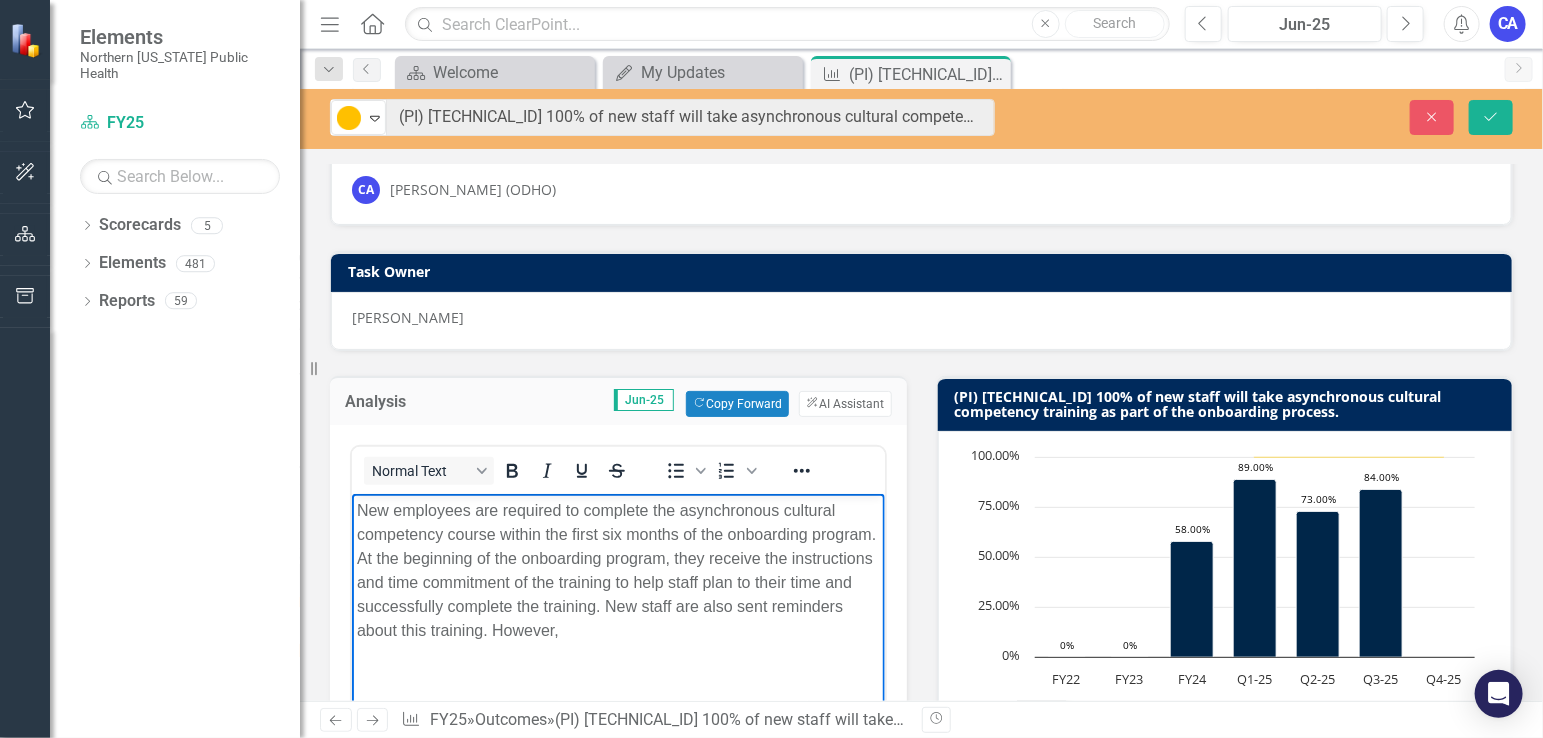 click on "New employees are required to complete the asynchronous cultural competency course within the first six months of the onboarding program. At the beginning of the onboarding program, they receive the instructions and time commitment of the training to help staff plan to their time and successfully complete the training. New staff are also sent reminders about this training. However," at bounding box center [617, 570] 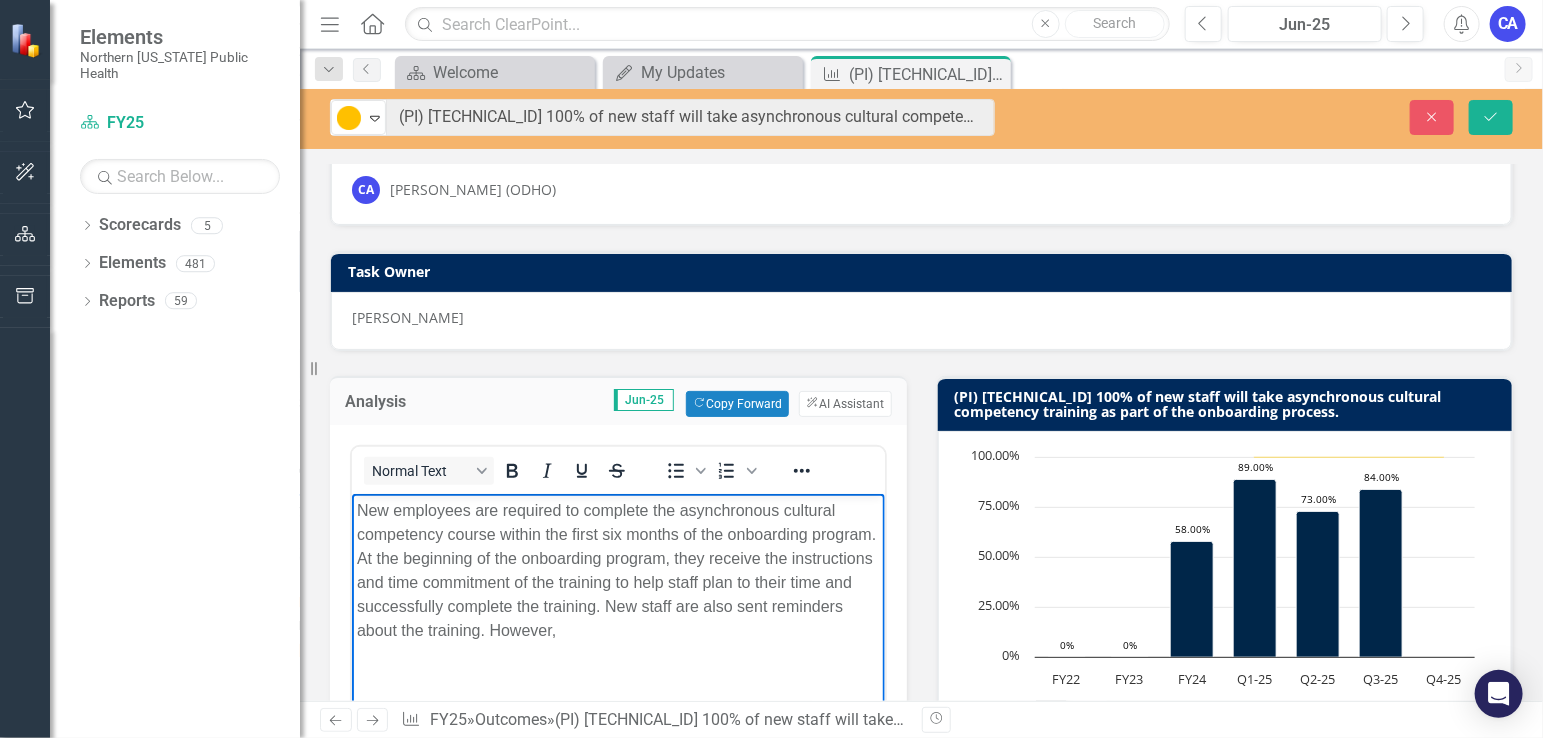 click on "New employees are required to complete the asynchronous cultural competency course within the first six months of the onboarding program. At the beginning of the onboarding program, they receive the instructions and time commitment of the training to help staff plan to their time and successfully complete the training. New staff are also sent reminders about the training. However," at bounding box center [617, 570] 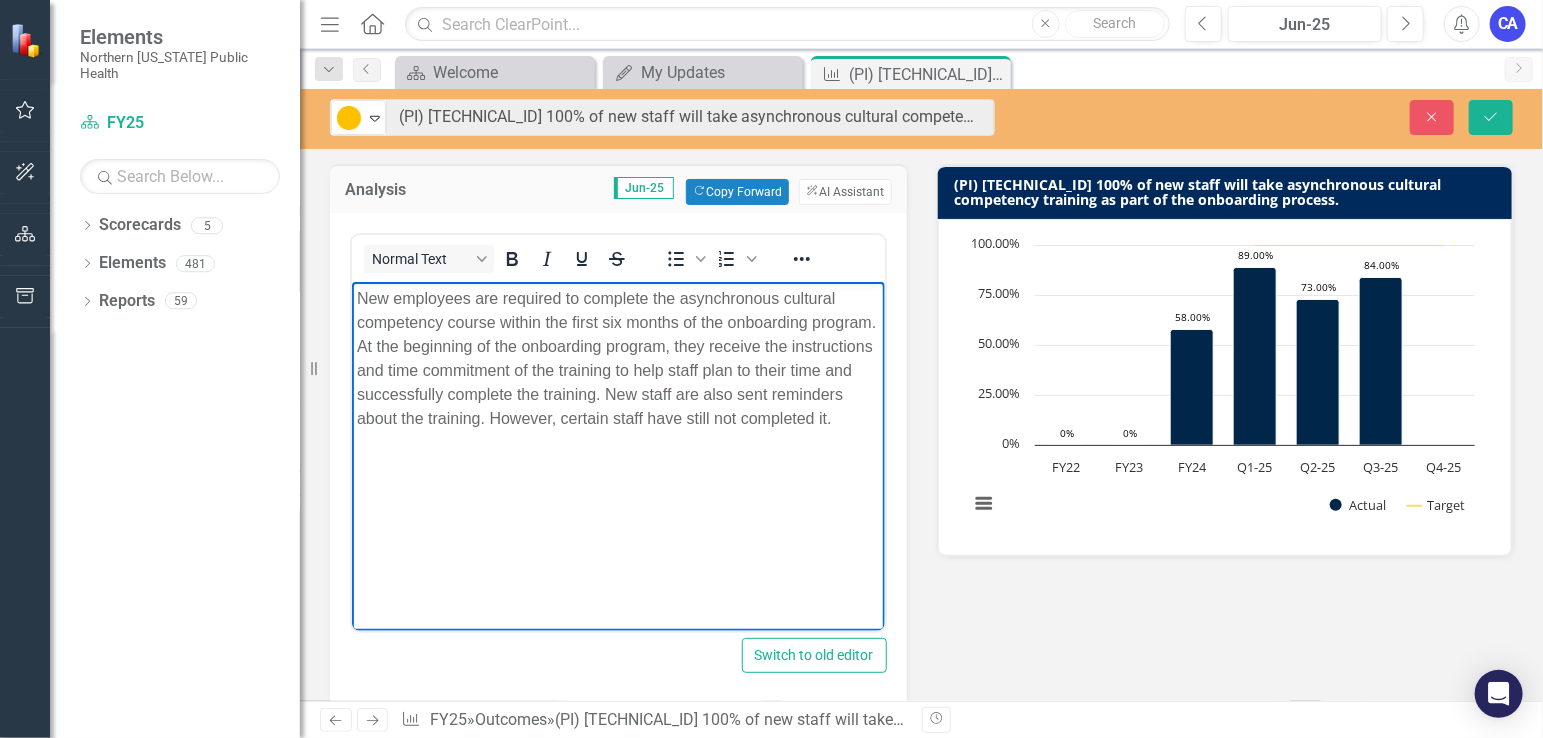 scroll, scrollTop: 266, scrollLeft: 0, axis: vertical 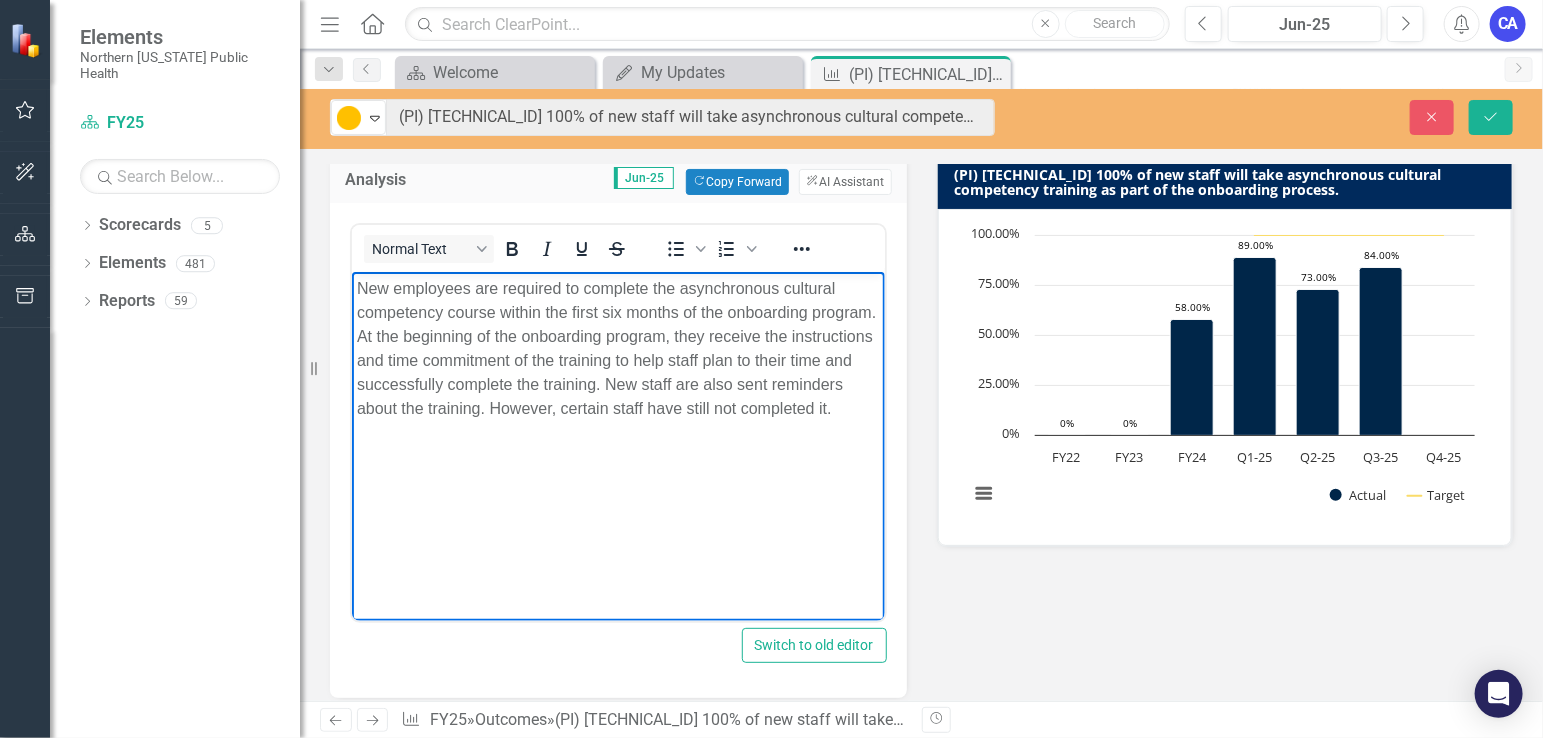 click on "New employees are required to complete the asynchronous cultural competency course within the first six months of the onboarding program. At the beginning of the onboarding program, they receive the instructions and time commitment of the training to help staff plan to their time and successfully complete the training. New staff are also sent reminders about the training. However, certain staff have still not completed it." at bounding box center [617, 421] 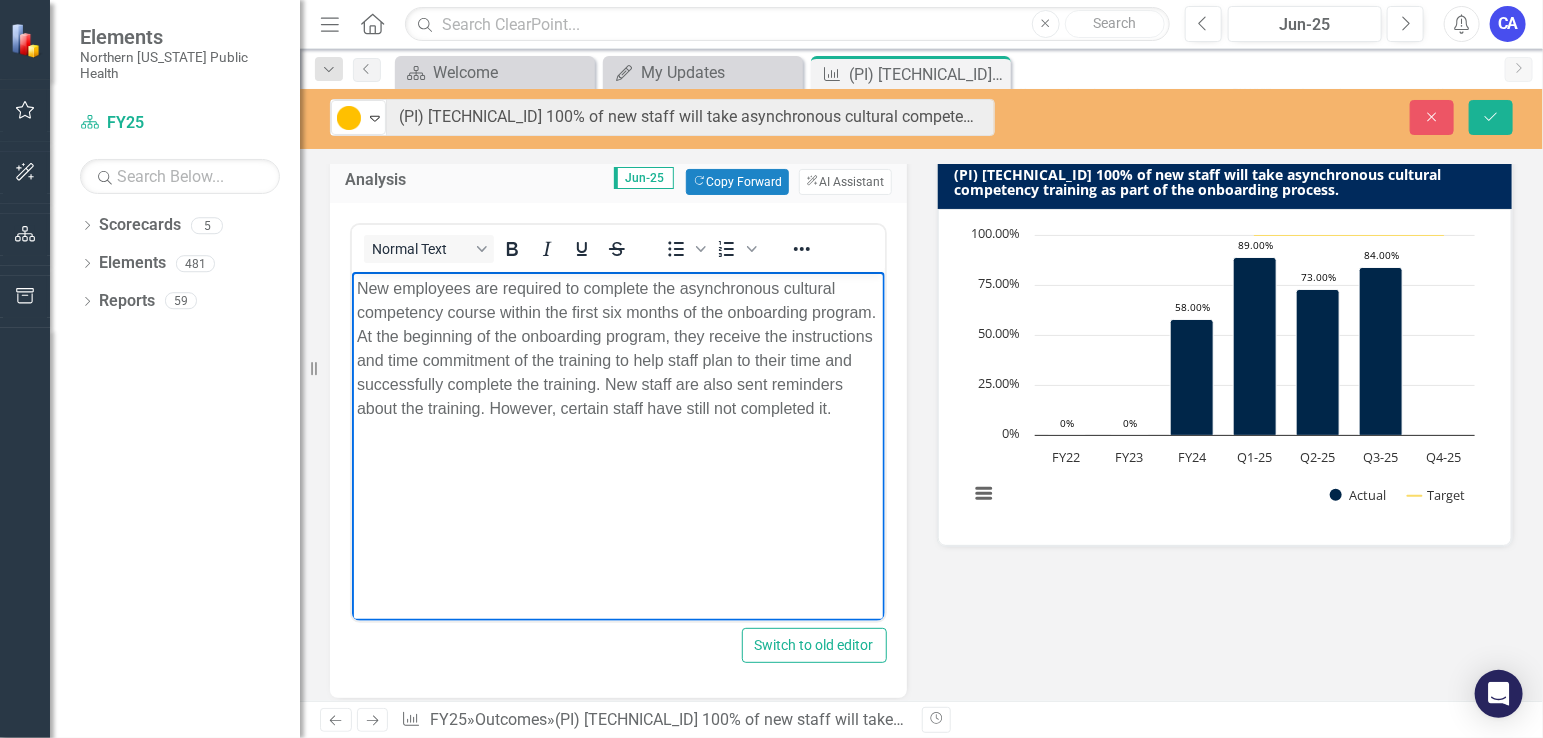 click on "New employees are required to complete the asynchronous cultural competency course within the first six months of the onboarding program. At the beginning of the onboarding program, they receive the instructions and time commitment of the training to help staff plan to their time and successfully complete the training. New staff are also sent reminders about the training. However, certain staff have still not completed it." at bounding box center (617, 421) 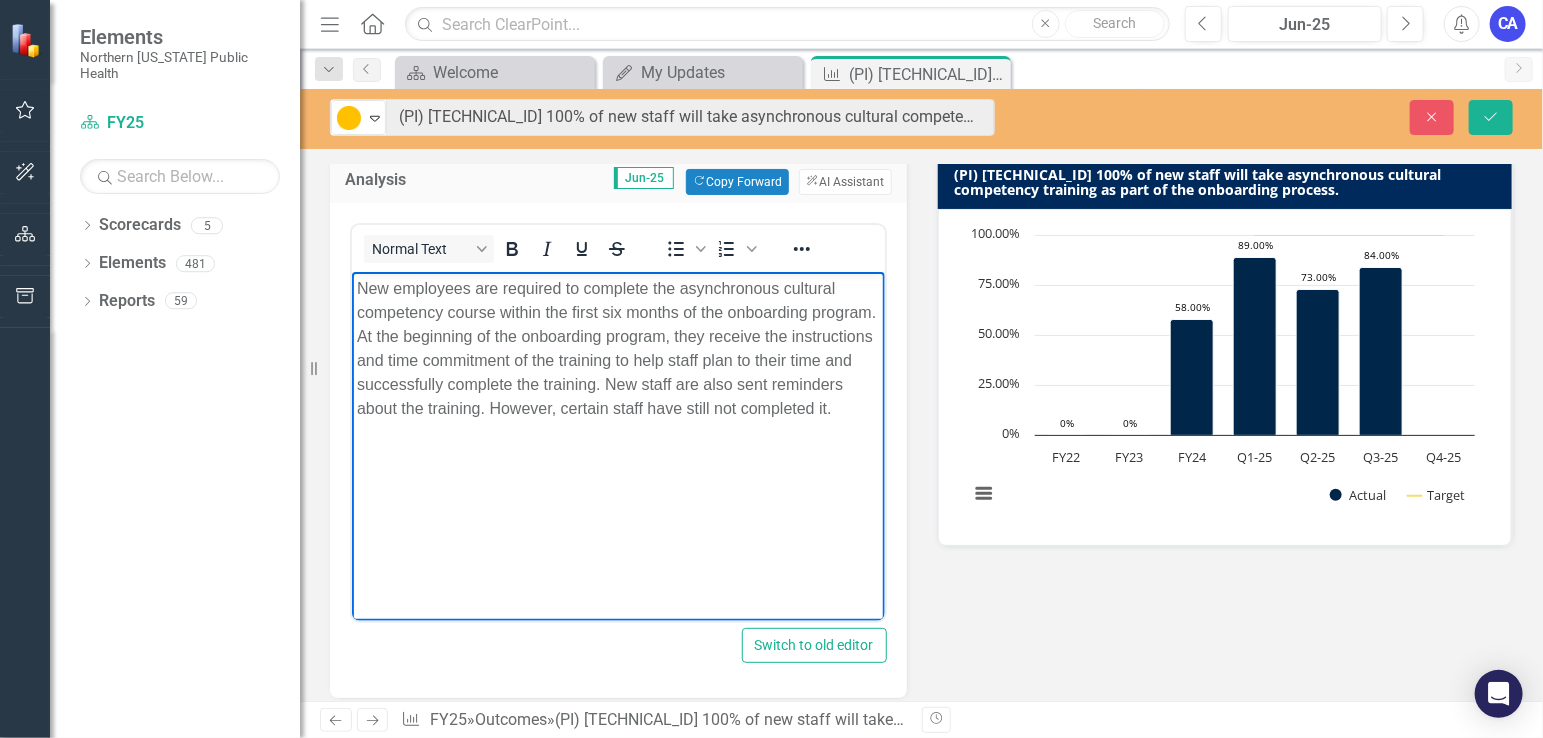 click on "New employees are required to complete the asynchronous cultural competency course within the first six months of the onboarding program. At the beginning of the onboarding program, they receive the instructions and time commitment of the training to help staff plan to their time and successfully complete the training. New staff are also sent reminders about the training. However, certain staff have still not completed it." at bounding box center [617, 421] 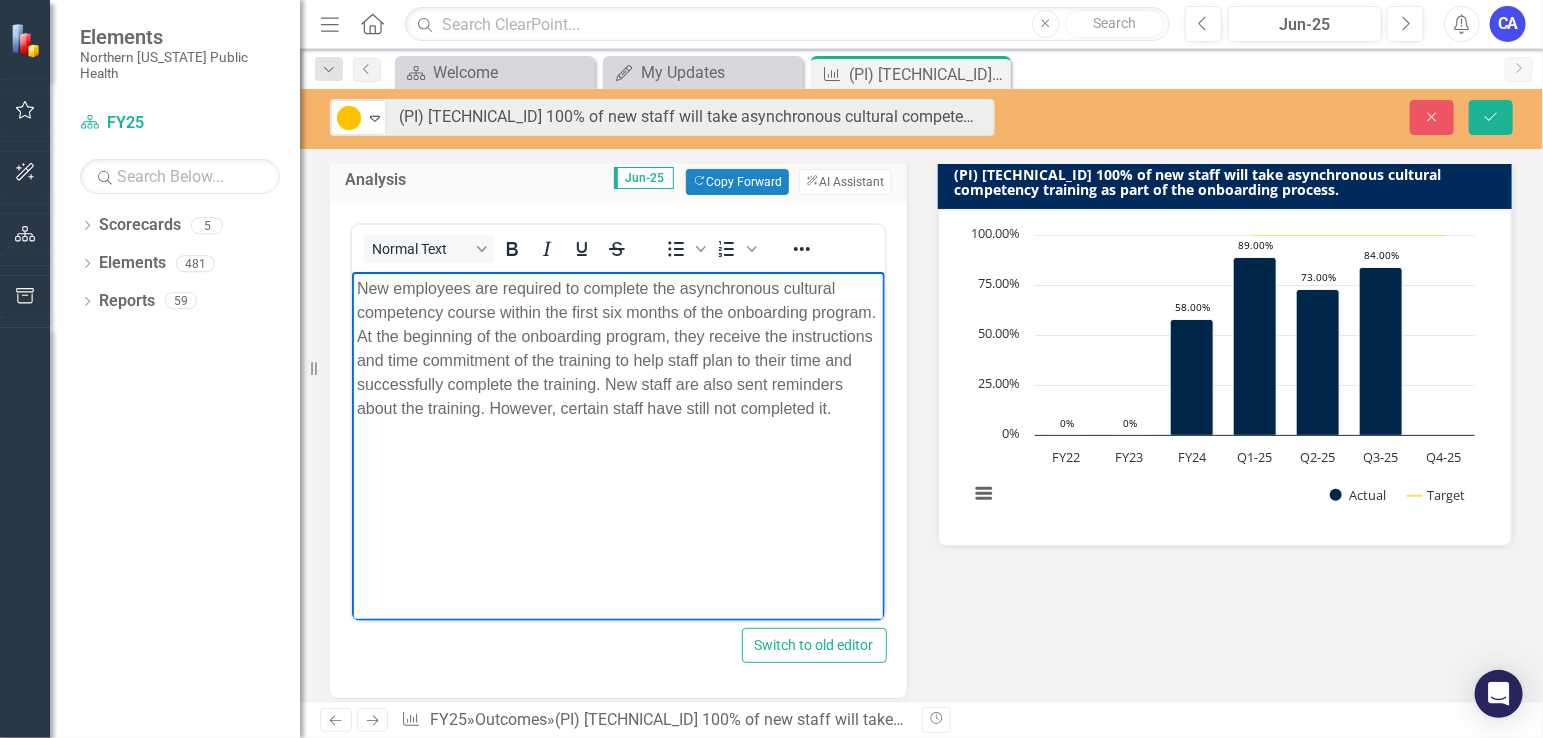 click on "New employees are required to complete the asynchronous cultural competency course within the first six months of the onboarding program. At the beginning of the onboarding program, they receive the instructions and time commitment of the training to help staff plan to their time and successfully complete the training. New staff are also sent reminders about the training. However, certain staff have still not completed it." at bounding box center (617, 421) 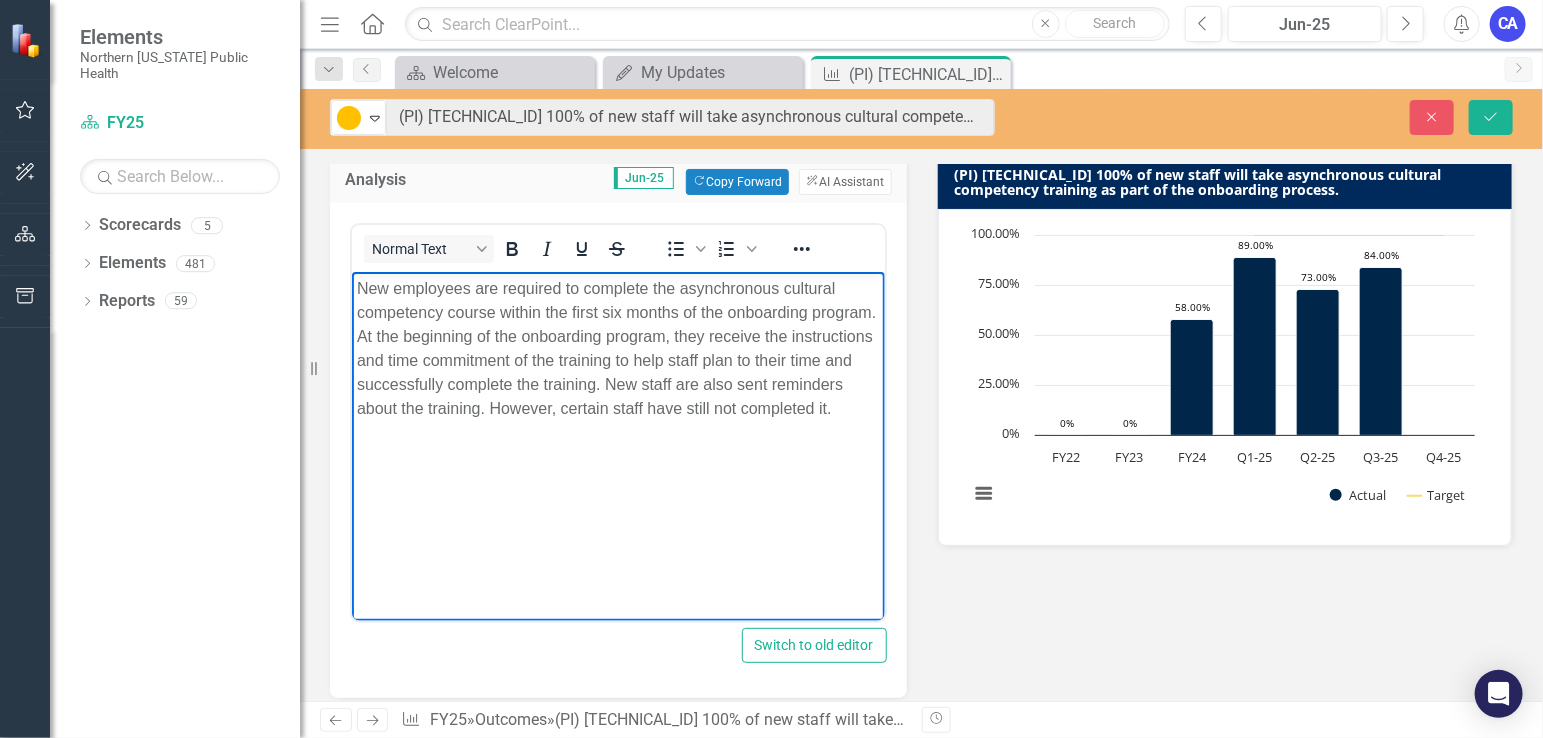 click on "New employees are required to complete the asynchronous cultural competency course within the first six months of the onboarding program. At the beginning of the onboarding program, they receive the instructions and time commitment of the training to help staff plan to their time and successfully complete the training. New staff are also sent reminders about the training. However, certain staff have still not completed it." at bounding box center (617, 421) 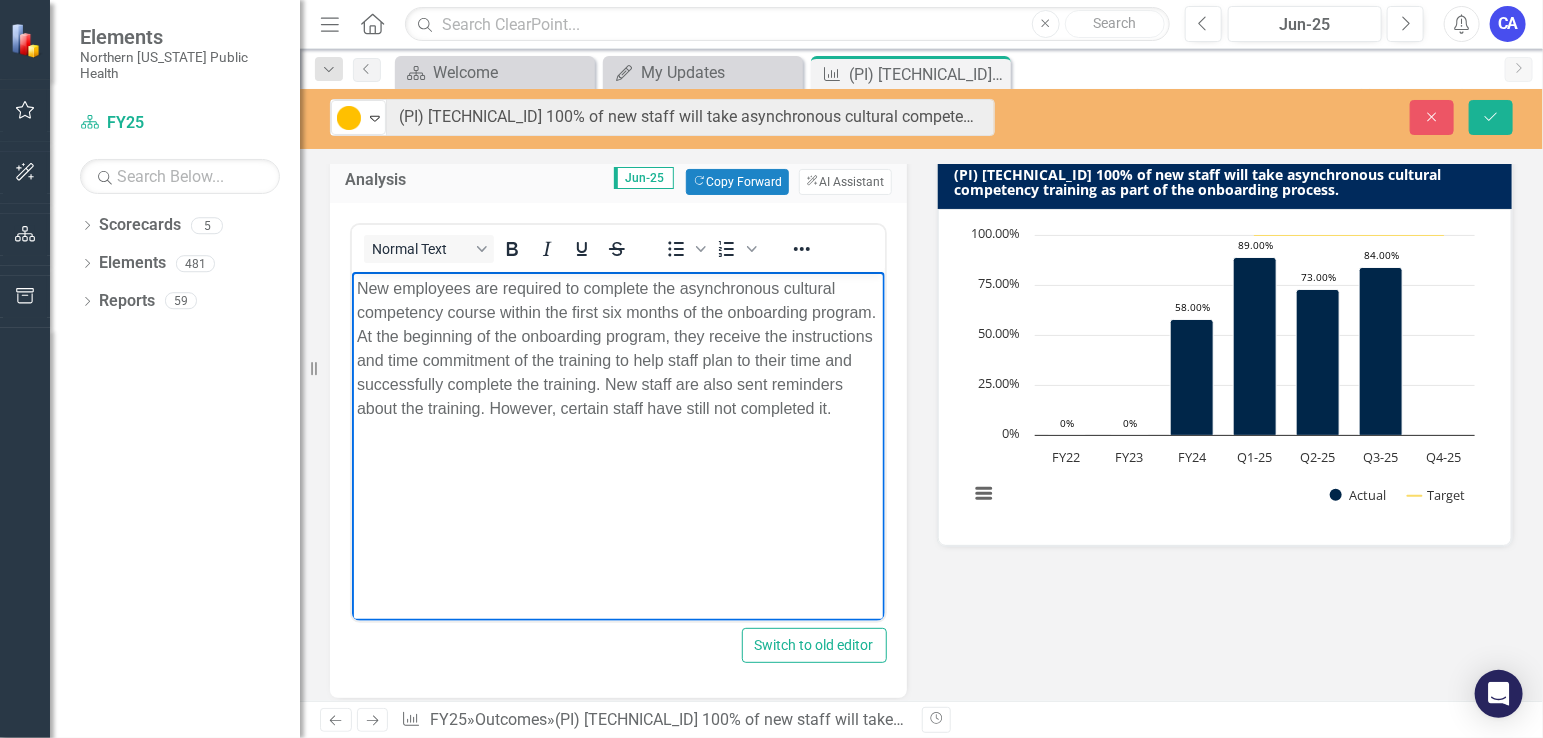 click on "New employees are required to complete the asynchronous cultural competency course within the first six months of the onboarding program. At the beginning of the onboarding program, they receive the instructions and time commitment of the training to help staff plan to their time and successfully complete the training. New staff are also sent reminders about the training. However, certain staff have still not completed it." at bounding box center (617, 348) 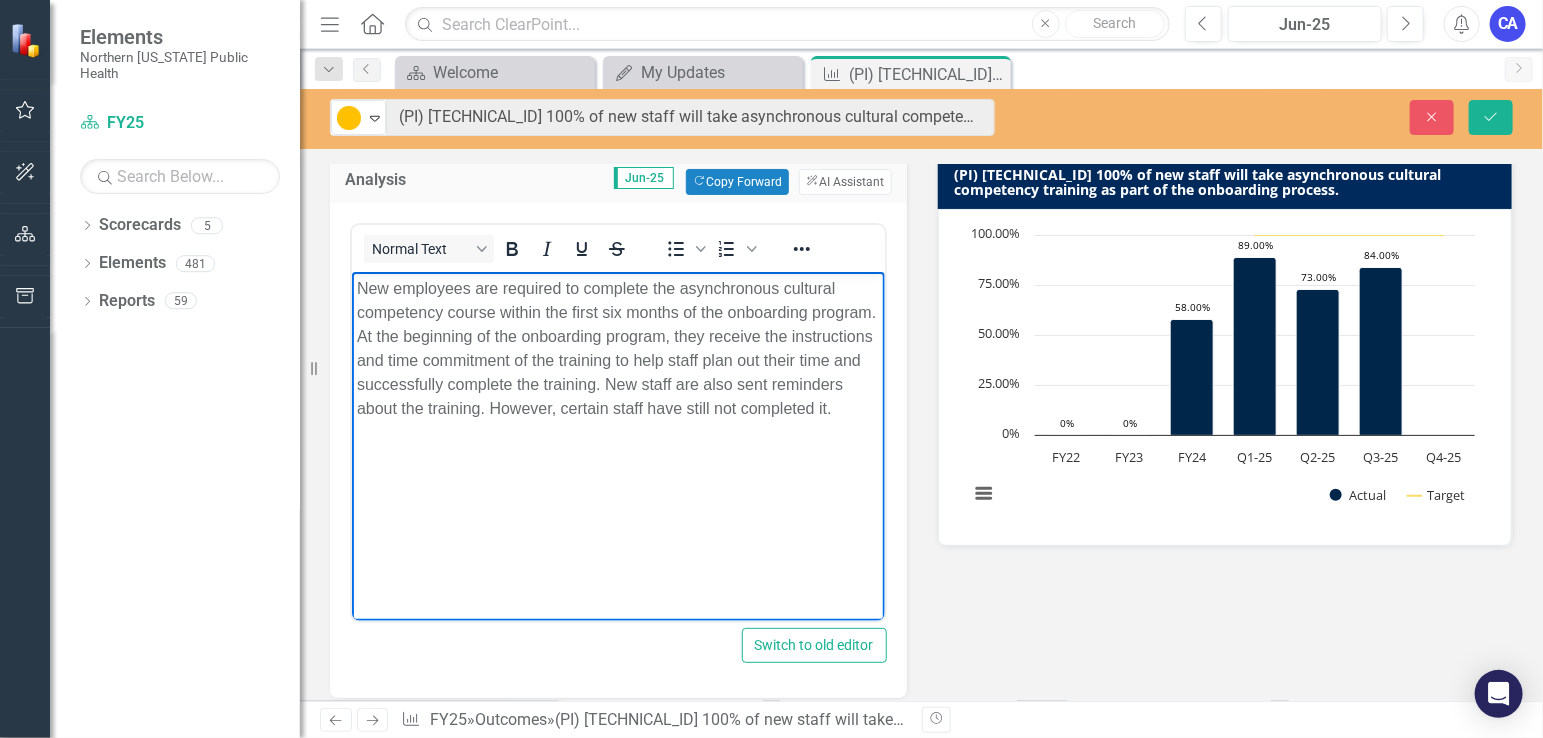 click on "New employees are required to complete the asynchronous cultural competency course within the first six months of the onboarding program. At the beginning of the onboarding program, they receive the instructions and time commitment of the training to help staff plan out their time and successfully complete the training. New staff are also sent reminders about the training. However, certain staff have still not completed it." at bounding box center [617, 348] 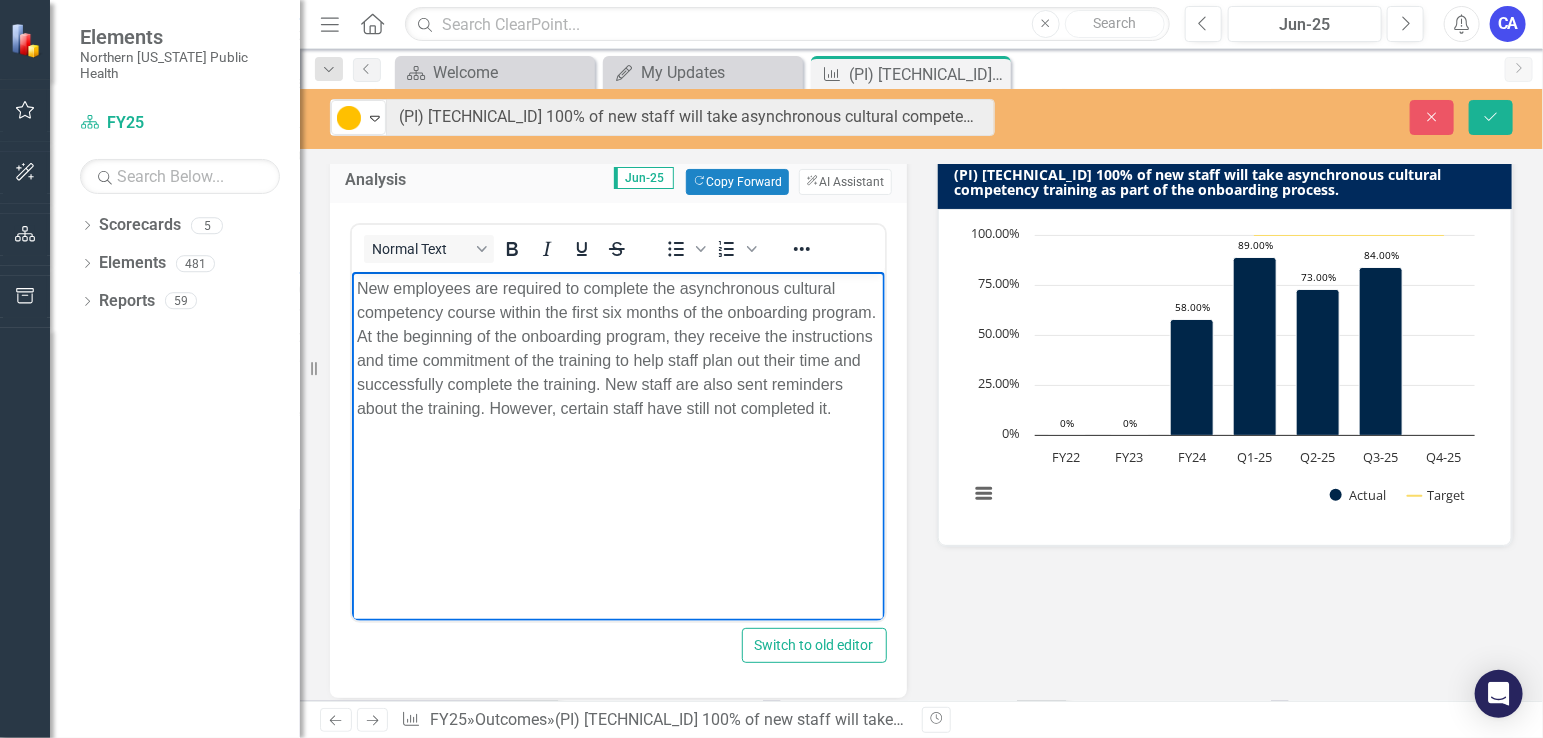 click on "New employees are required to complete the asynchronous cultural competency course within the first six months of the onboarding program. At the beginning of the onboarding program, they receive the instructions and time commitment of the training to help staff plan out their time and successfully complete the training. New staff are also sent reminders about the training. However, certain staff have still not completed it." at bounding box center [617, 348] 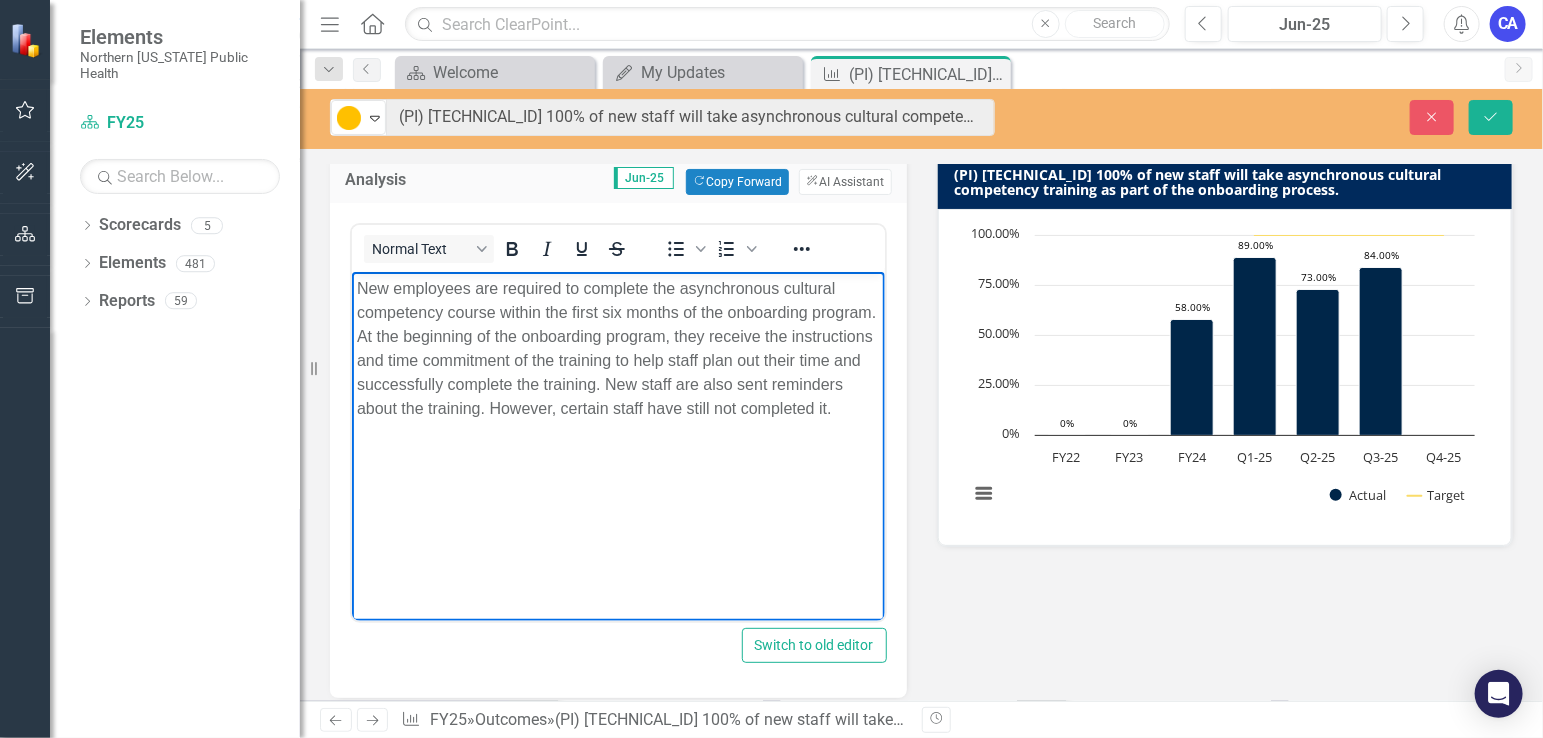 click on "New employees are required to complete the asynchronous cultural competency course within the first six months of the onboarding program. At the beginning of the onboarding program, they receive the instructions and time commitment of the training to help staff plan out their time and successfully complete the training. New staff are also sent reminders about the training. However, certain staff have still not completed it." at bounding box center [617, 348] 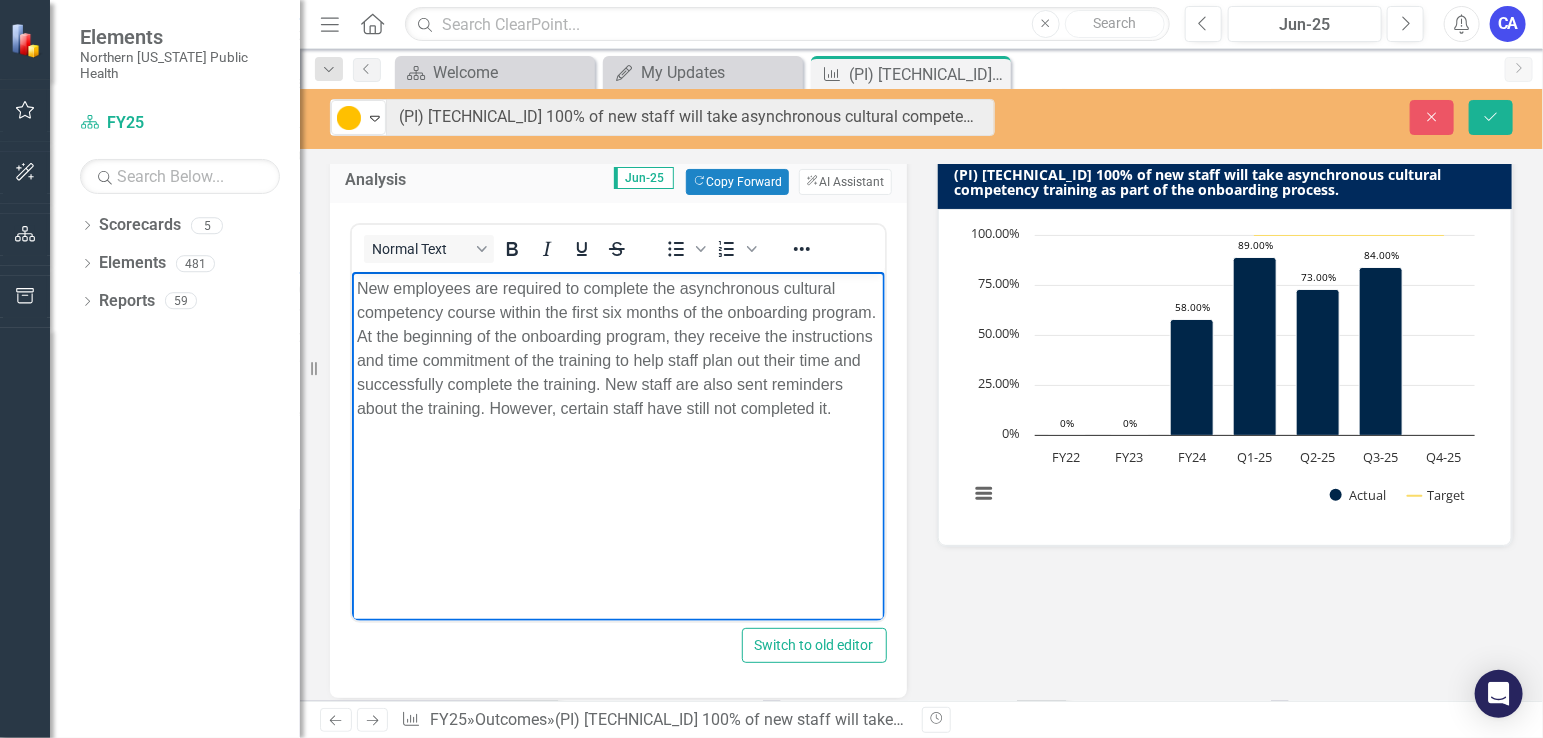 scroll, scrollTop: 155, scrollLeft: 0, axis: vertical 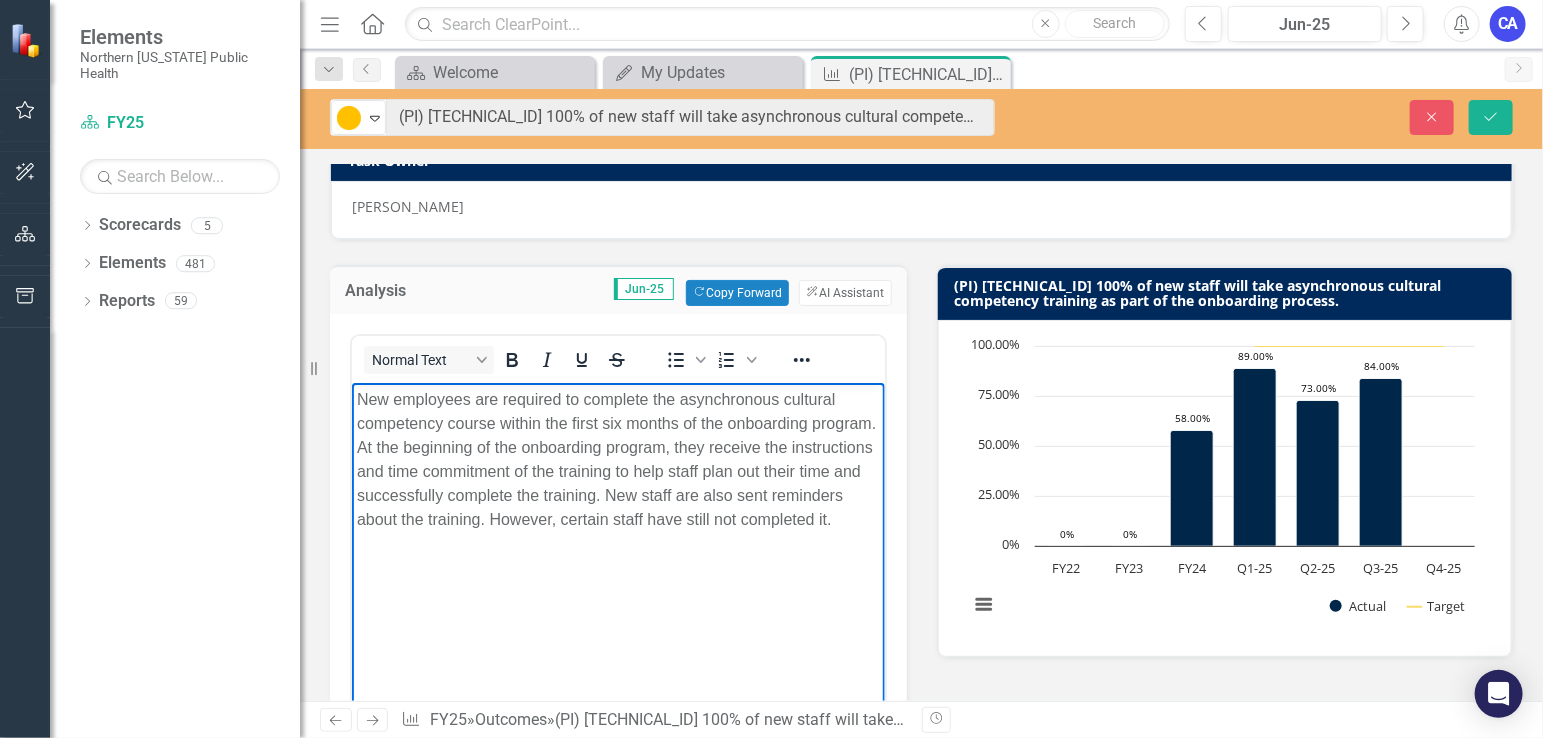 click on "New employees are required to complete the asynchronous cultural competency course within the first six months of the onboarding program. At the beginning of the onboarding program, they receive the instructions and time commitment of the training to help staff plan out their time and successfully complete the training. New staff are also sent reminders about the training. However, certain staff have still not completed it." at bounding box center [617, 459] 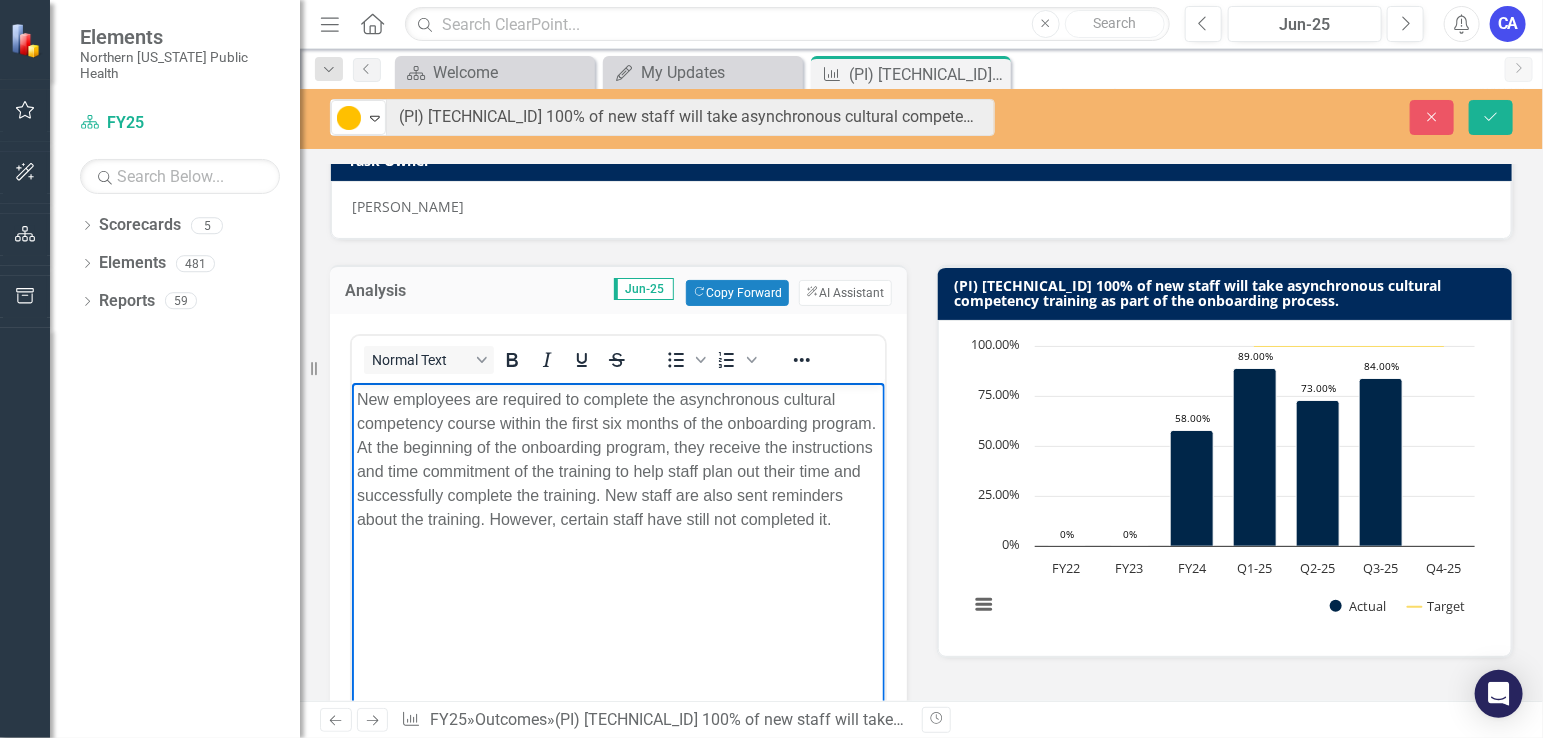 click on "New employees are required to complete the asynchronous cultural competency course within the first six months of the onboarding program. At the beginning of the onboarding program, they receive the instructions and time commitment of the training to help staff plan out their time and successfully complete the training. New staff are also sent reminders about the training. However, certain staff have still not completed it." at bounding box center [617, 459] 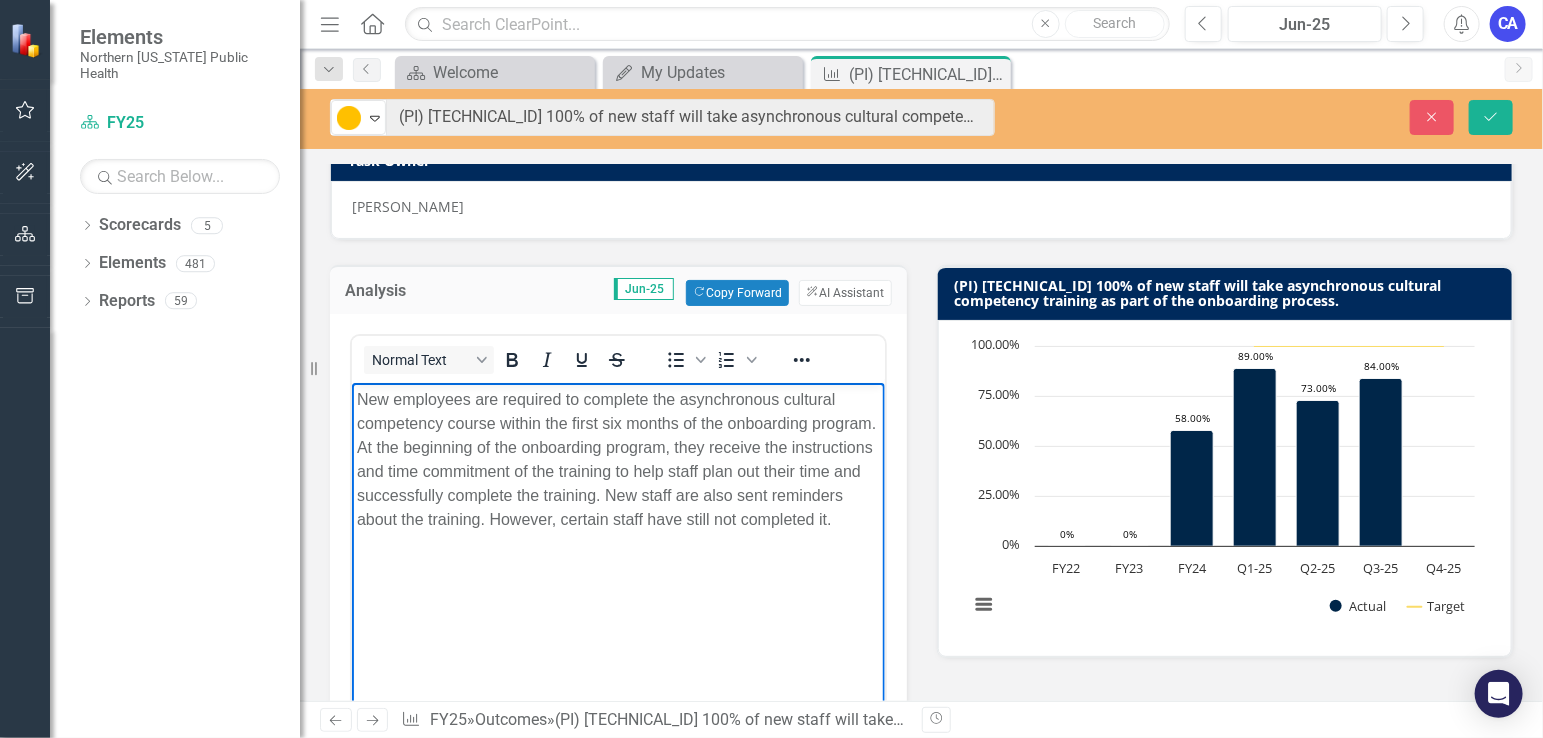 drag, startPoint x: 537, startPoint y: 540, endPoint x: 358, endPoint y: 392, distance: 232.26064 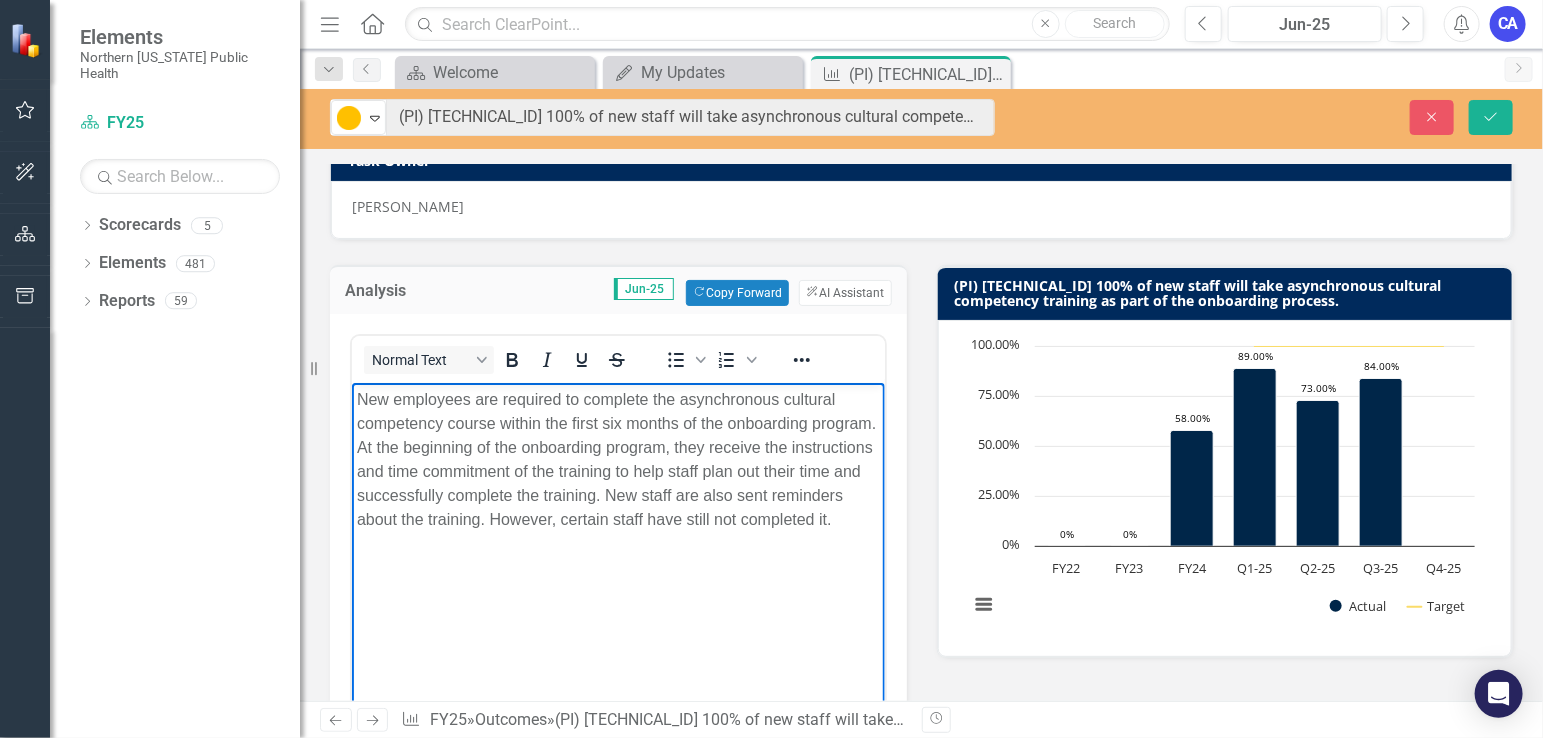click on "New employees are required to complete the asynchronous cultural competency course within the first six months of the onboarding program. At the beginning of the onboarding program, they receive the instructions and time commitment of the training to help staff plan out their time and successfully complete the training. New staff are also sent reminders about the training. However, certain staff have still not completed it." at bounding box center (617, 459) 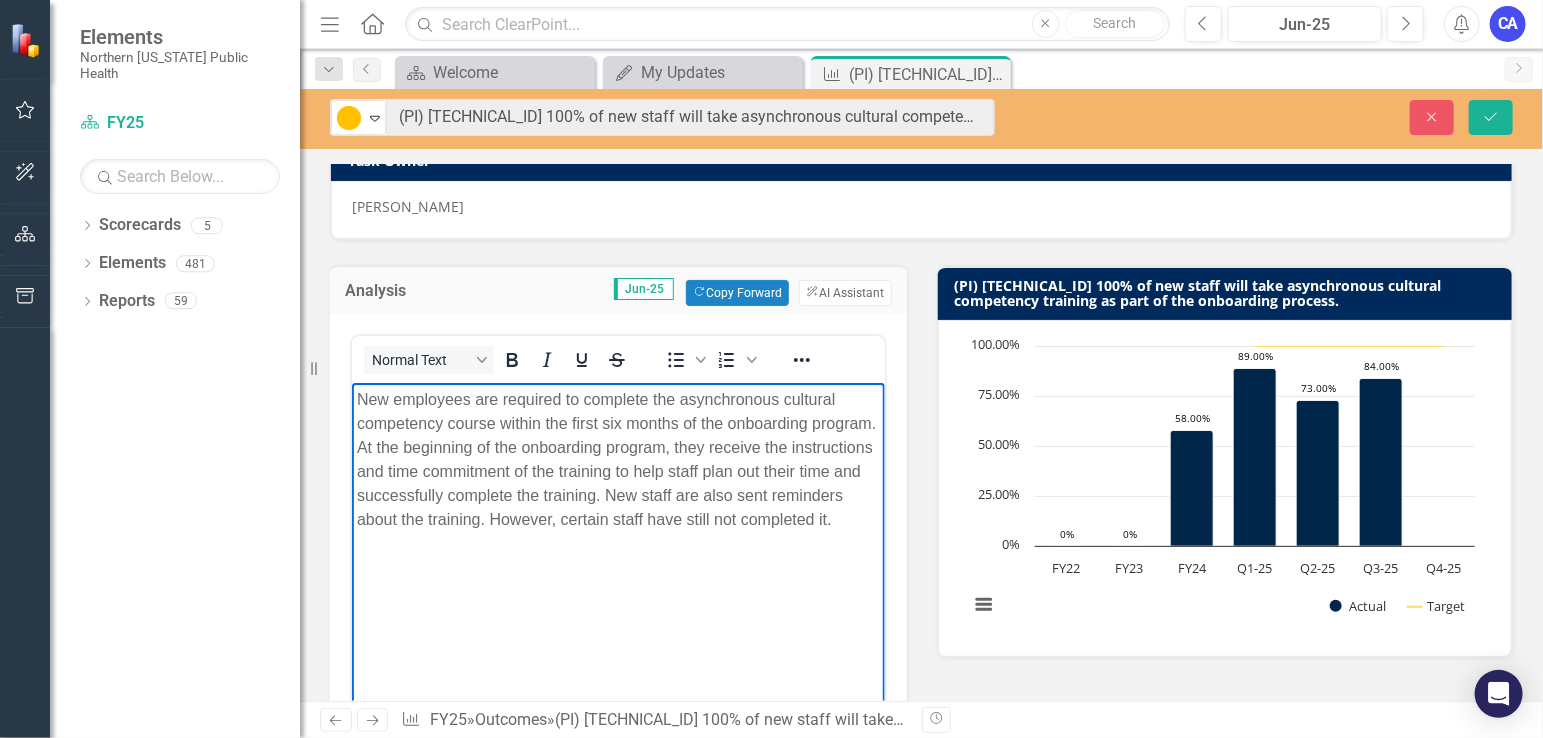 copy on "New employees are required to complete the asynchronous cultural competency course within the first six months of the onboarding program. At the beginning of the onboarding program, they receive the instructions and time commitment of the training to help staff plan out their time and successfully complete the training. New staff are also sent reminders about the training. However, certain staff have still not completed it." 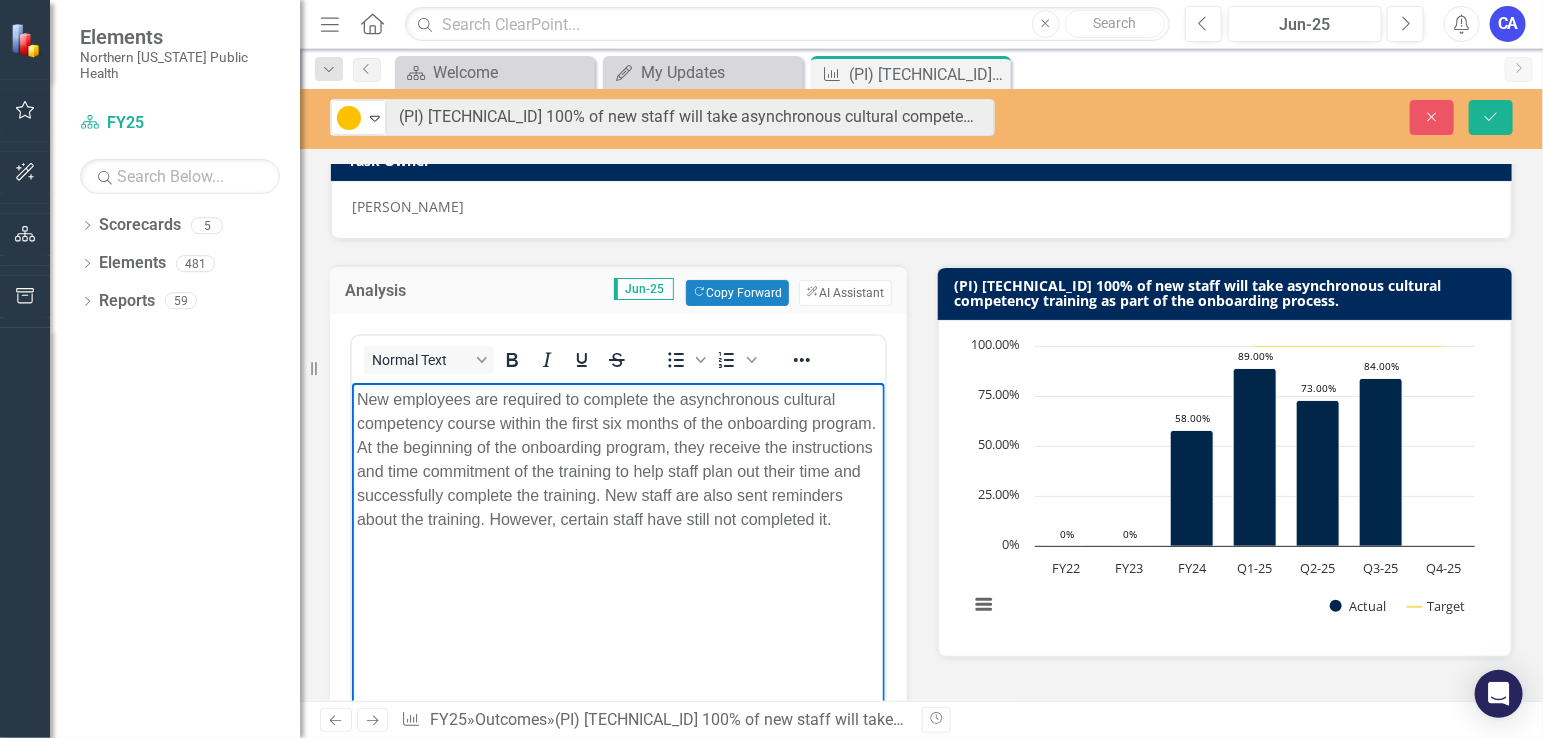 click on "New employees are required to complete the asynchronous cultural competency course within the first six months of the onboarding program. At the beginning of the onboarding program, they receive the instructions and time commitment of the training to help staff plan out their time and successfully complete the training. New staff are also sent reminders about the training. However, certain staff have still not completed it." at bounding box center (617, 459) 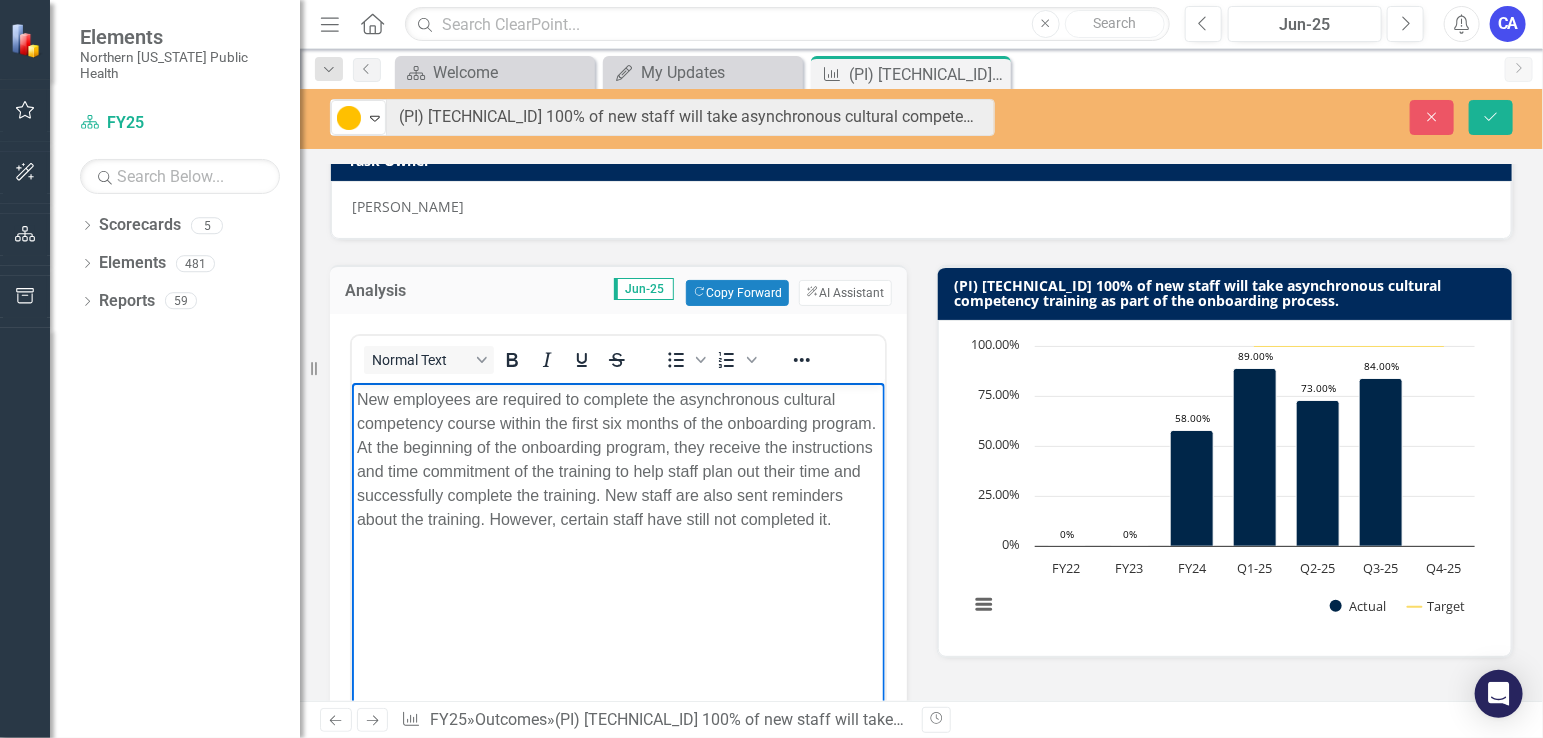 drag, startPoint x: 462, startPoint y: 546, endPoint x: 354, endPoint y: 380, distance: 198.0404 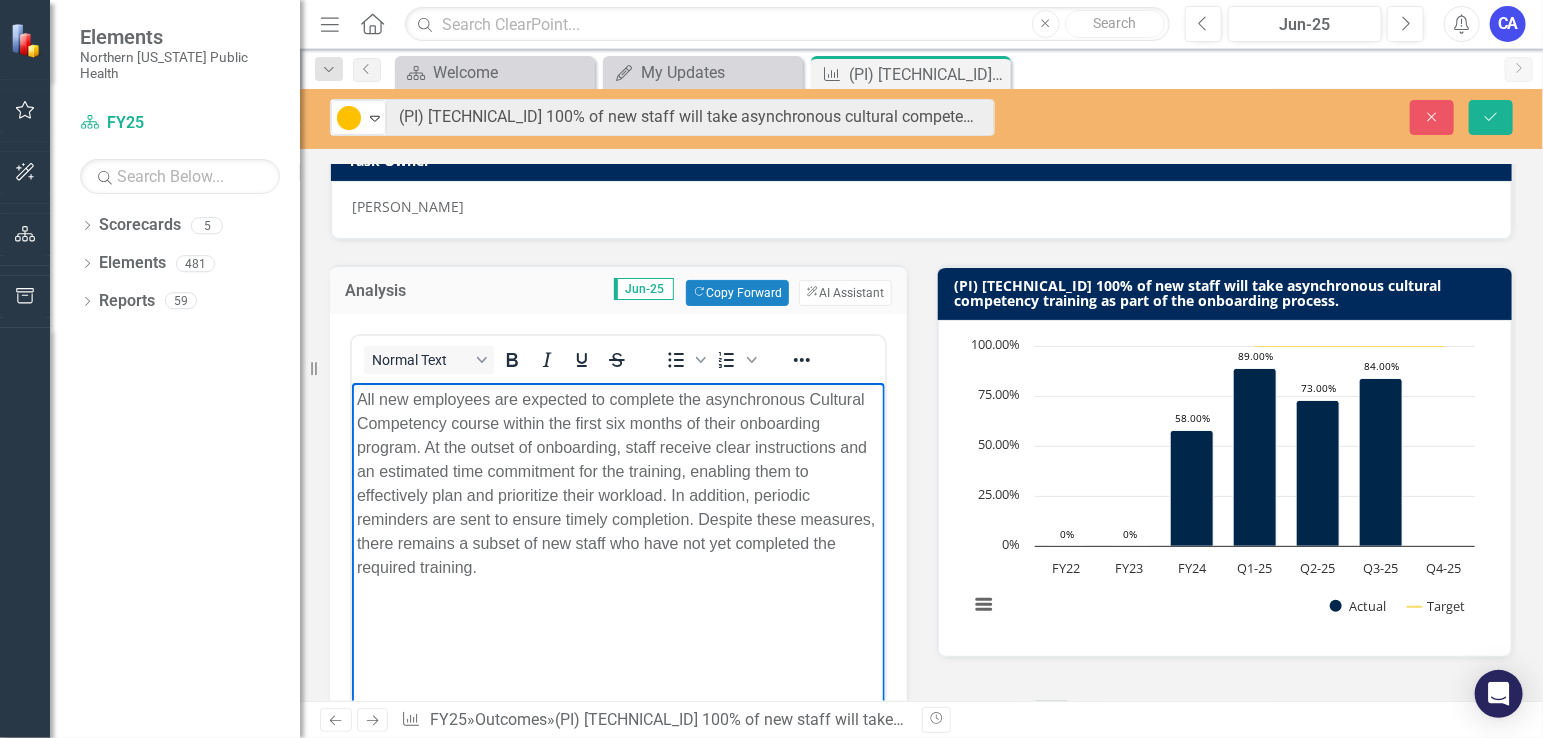 click on "All new employees are expected to complete the asynchronous Cultural Competency course within the first six months of their onboarding program. At the outset of onboarding, staff receive clear instructions and an estimated time commitment for the training, enabling them to effectively plan and prioritize their workload. In addition, periodic reminders are sent to ensure timely completion. Despite these measures, there remains a subset of new staff who have not yet completed the required training." at bounding box center [617, 483] 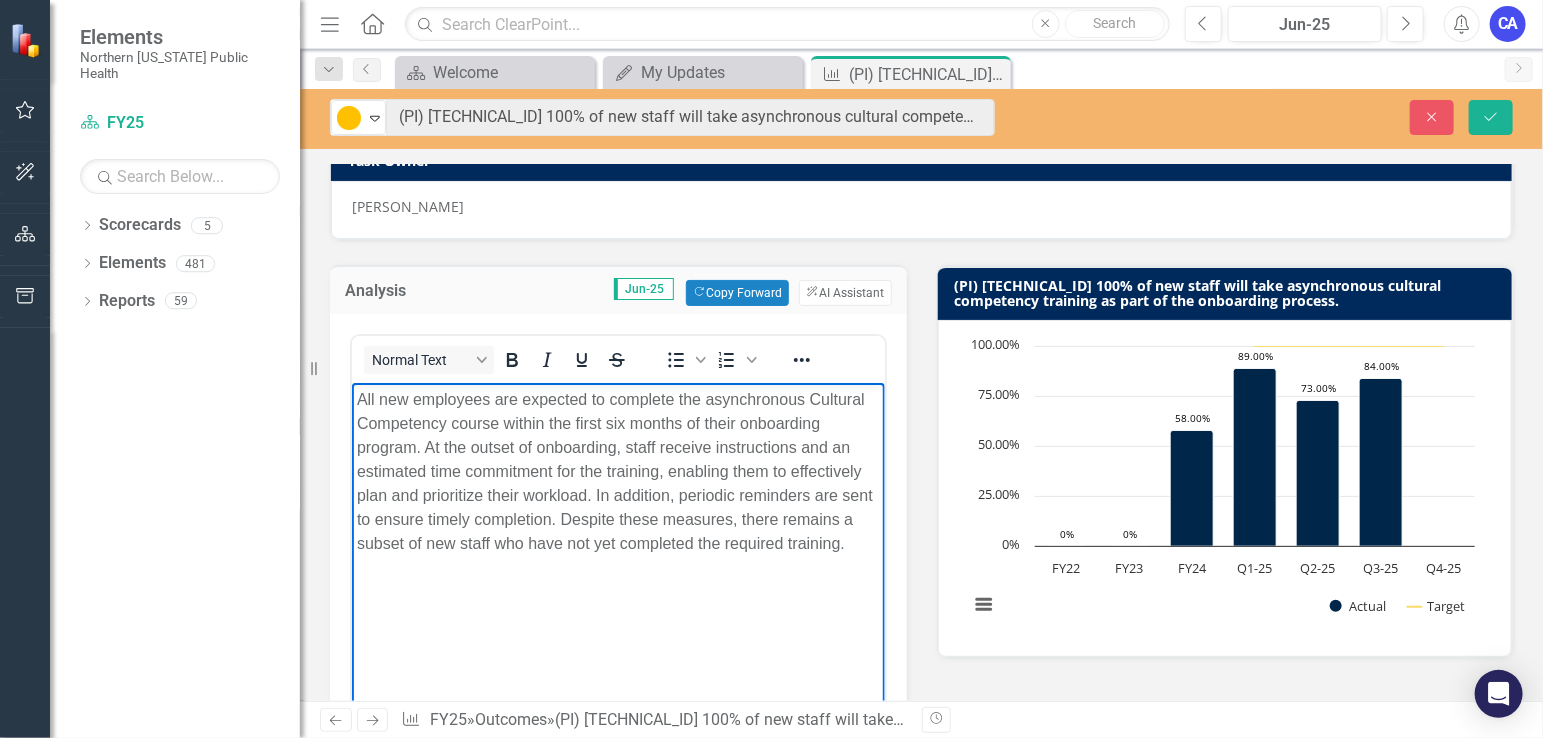 click on "All new employees are expected to complete the asynchronous Cultural Competency course within the first six months of their onboarding program. At the outset of onboarding, staff receive instructions and an estimated time commitment for the training, enabling them to effectively plan and prioritize their workload. In addition, periodic reminders are sent to ensure timely completion. Despite these measures, there remains a subset of new staff who have not yet completed the required training." at bounding box center [617, 532] 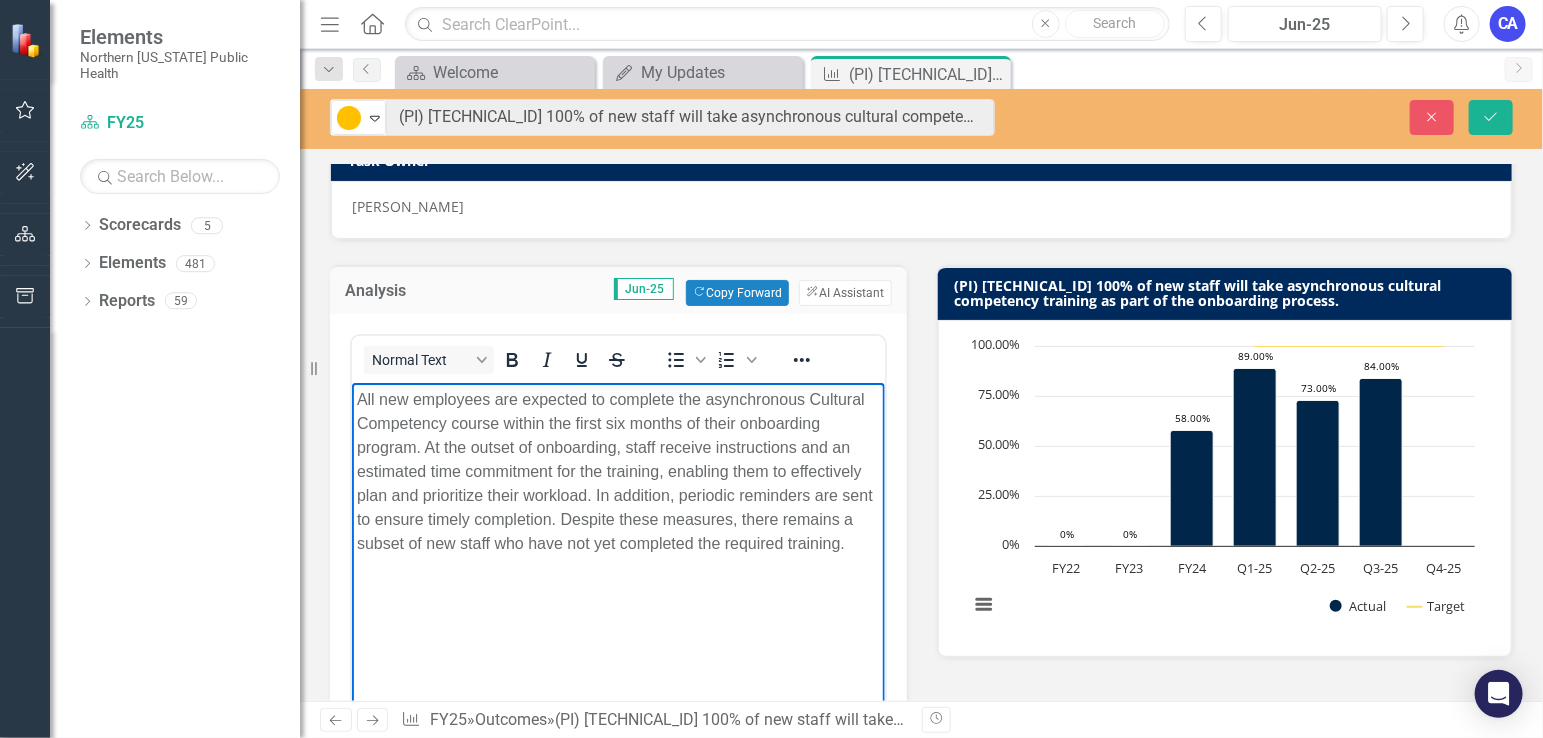 click on "All new employees are expected to complete the asynchronous Cultural Competency course within the first six months of their onboarding program. At the outset of onboarding, staff receive instructions and an estimated time commitment for the training, enabling them to effectively plan and prioritize their workload. In addition, periodic reminders are sent to ensure timely completion. Despite these measures, there remains a subset of new staff who have not yet completed the required training." at bounding box center (617, 471) 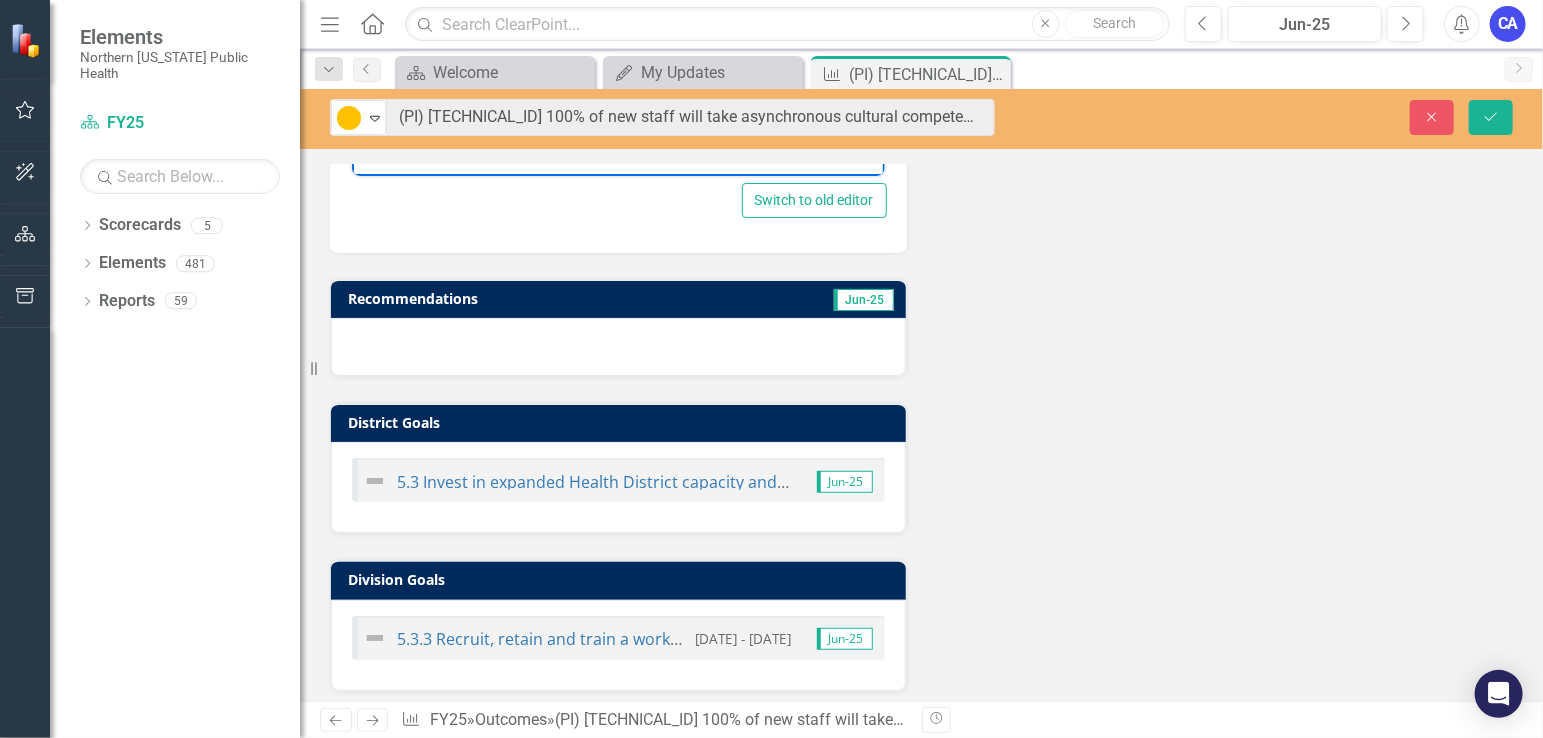 scroll, scrollTop: 1155, scrollLeft: 0, axis: vertical 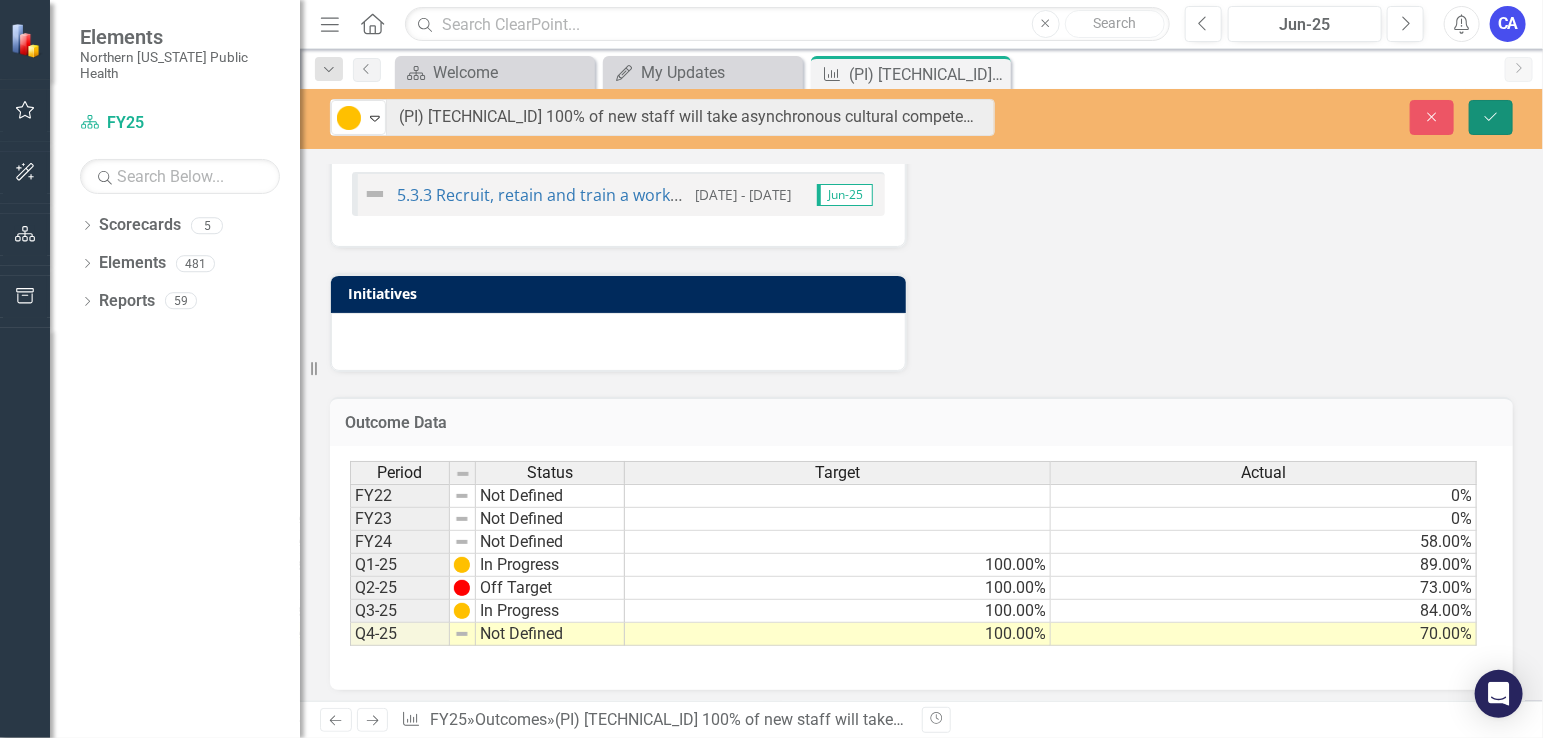 click on "Save" at bounding box center [1491, 117] 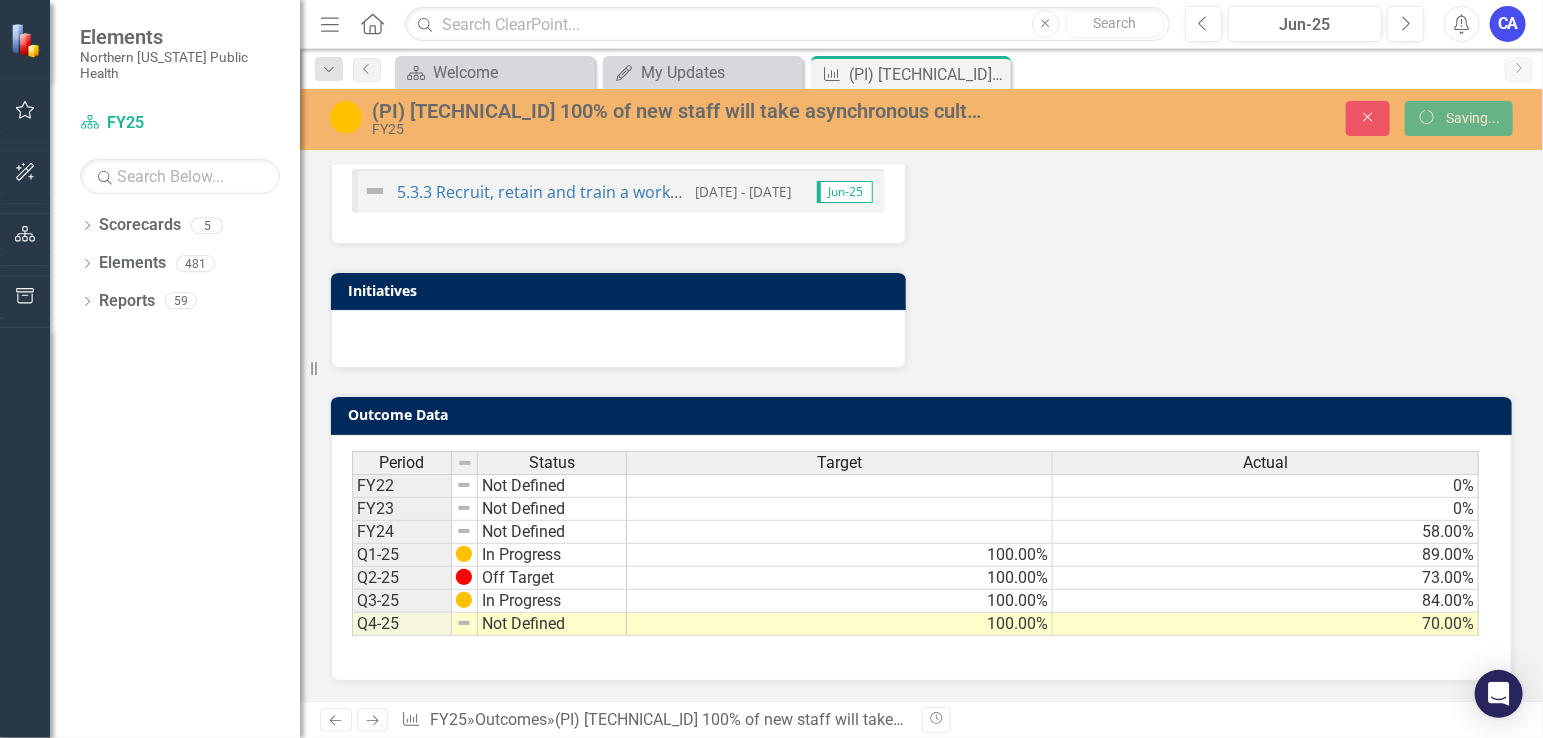 scroll, scrollTop: 0, scrollLeft: 0, axis: both 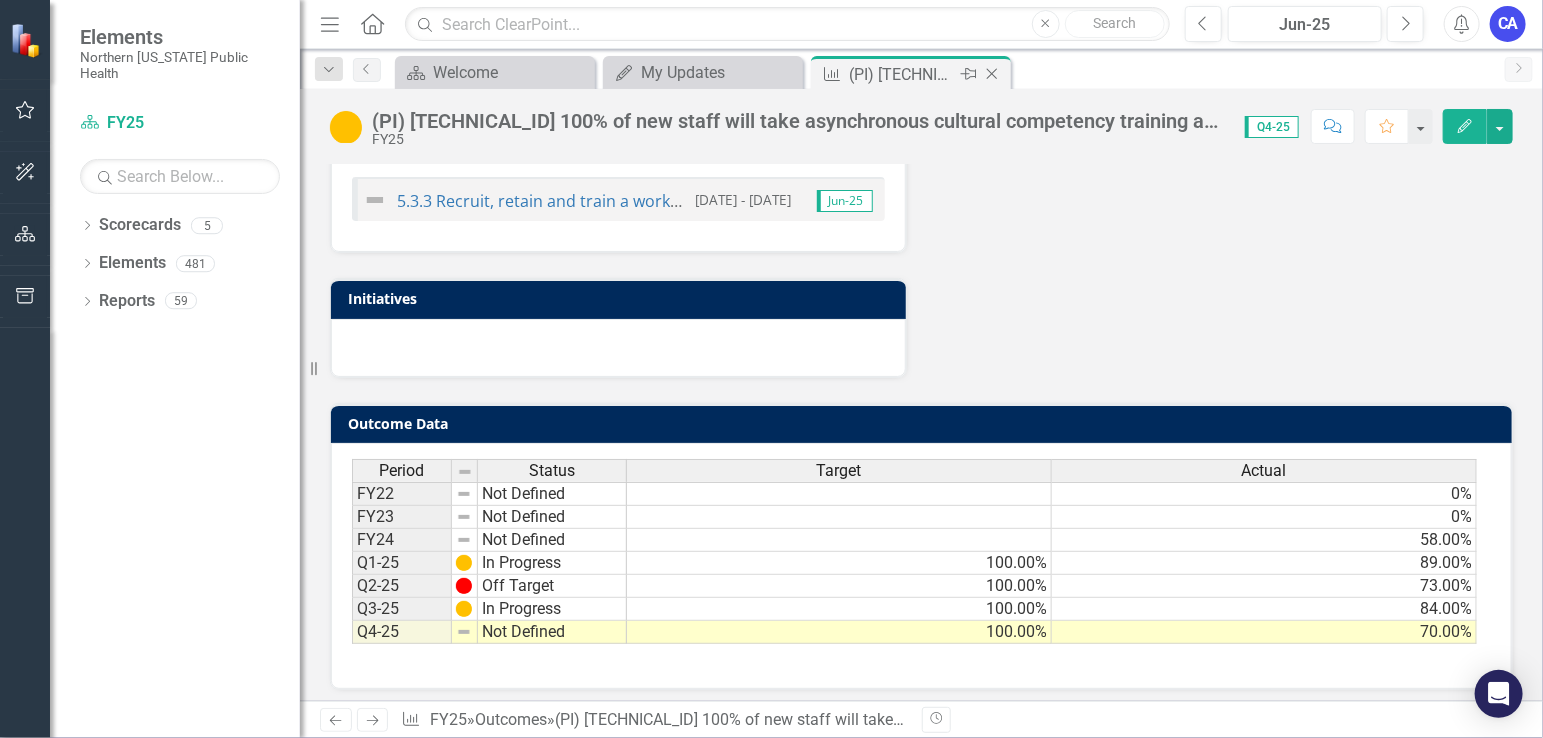 click on "Close" 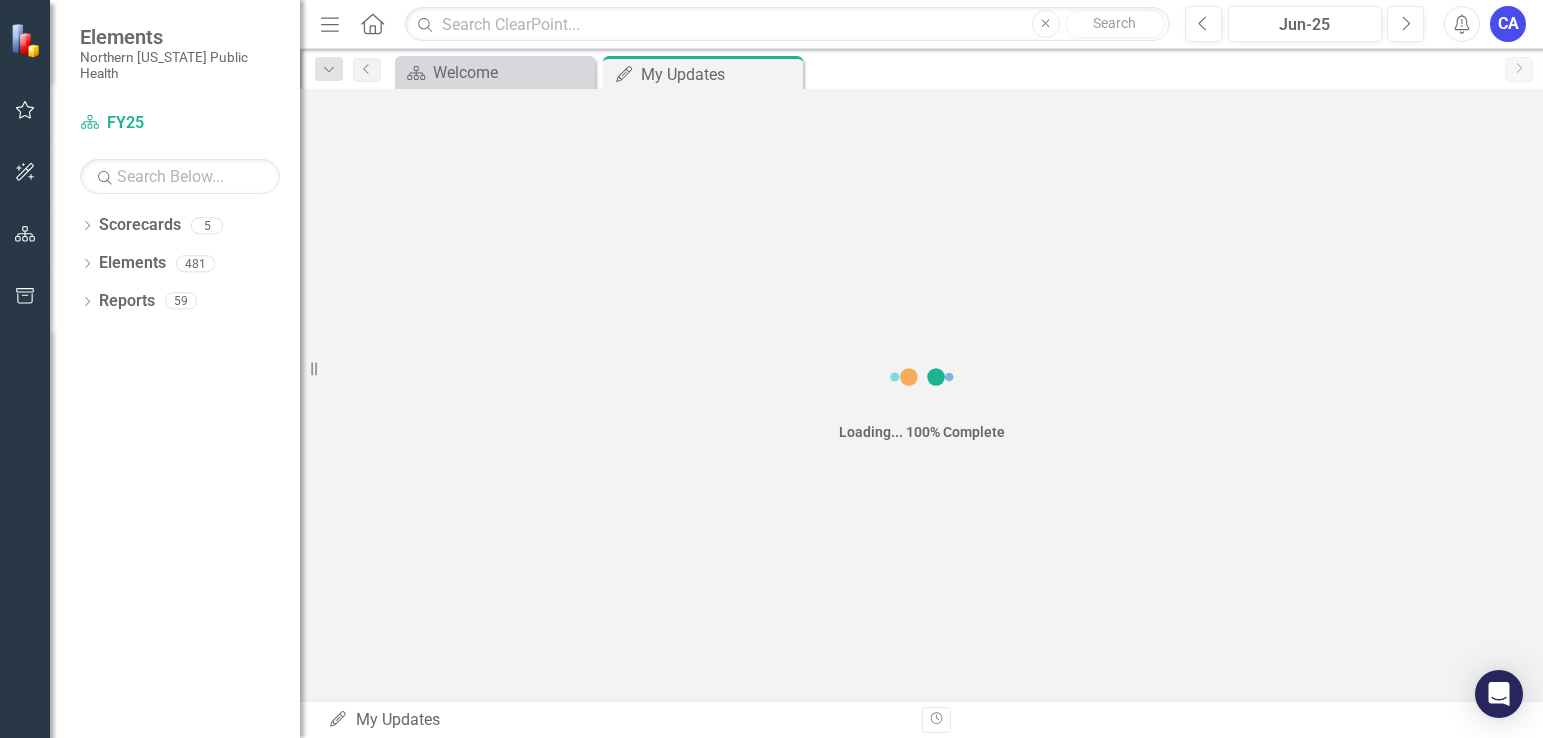 click 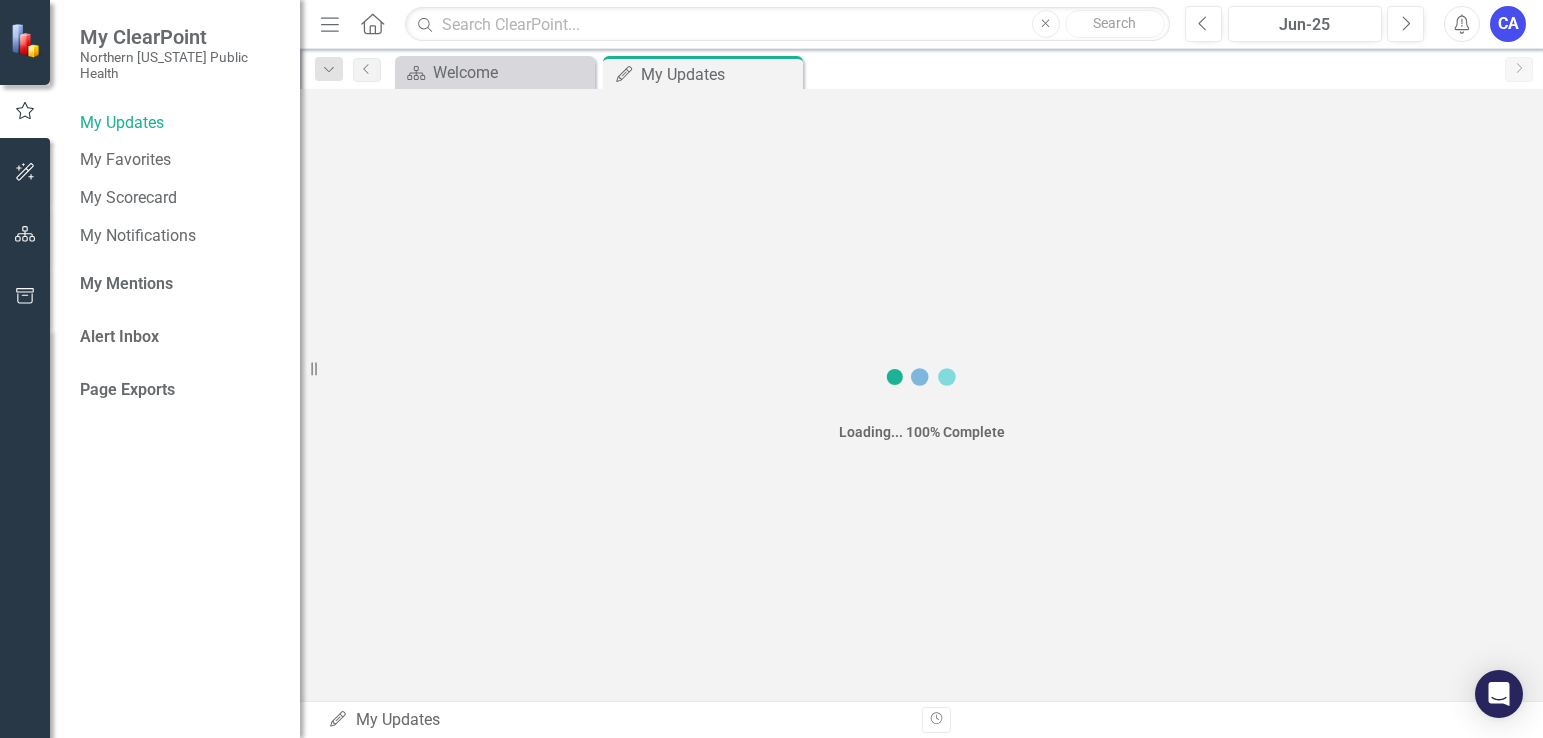 scroll, scrollTop: 0, scrollLeft: 0, axis: both 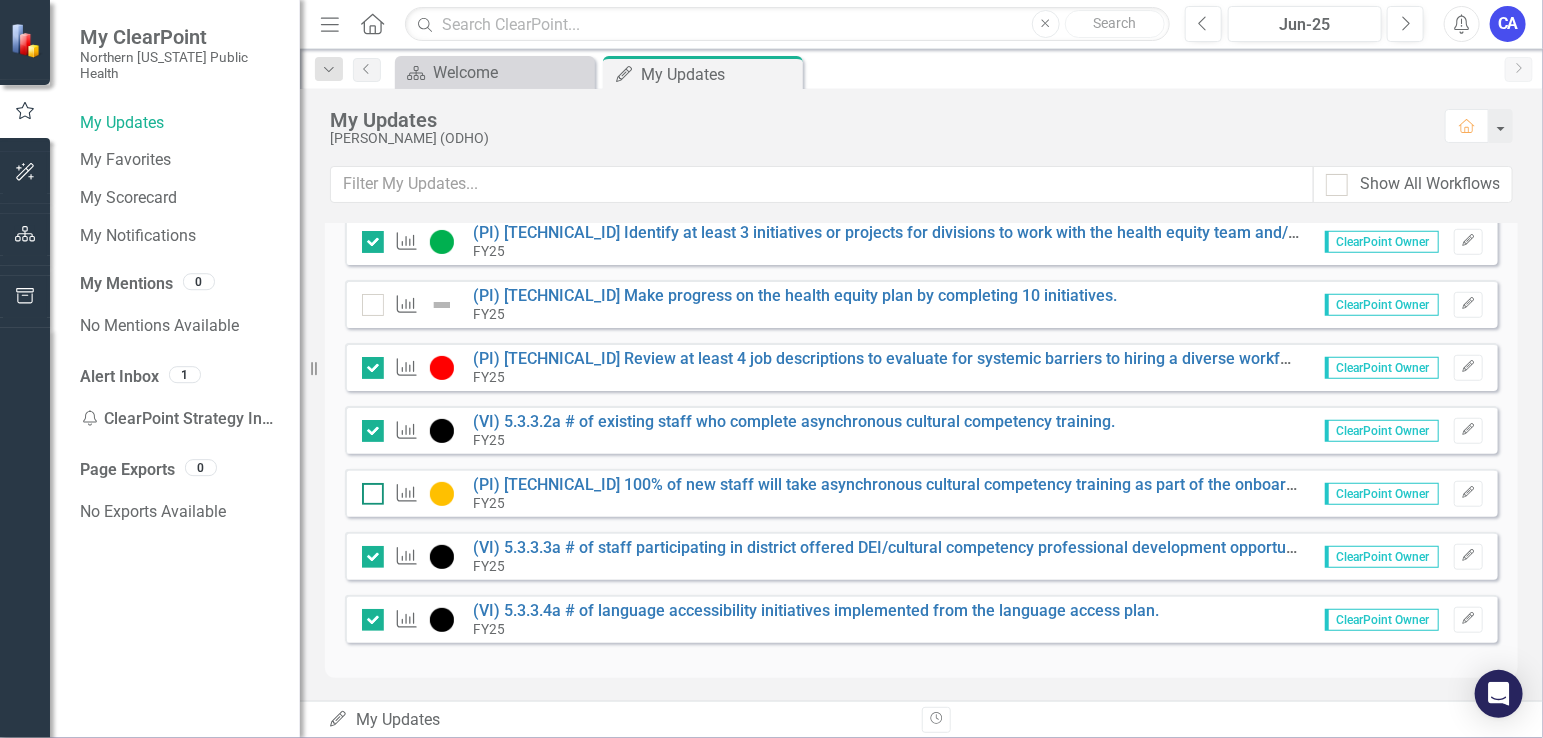 click at bounding box center [368, 489] 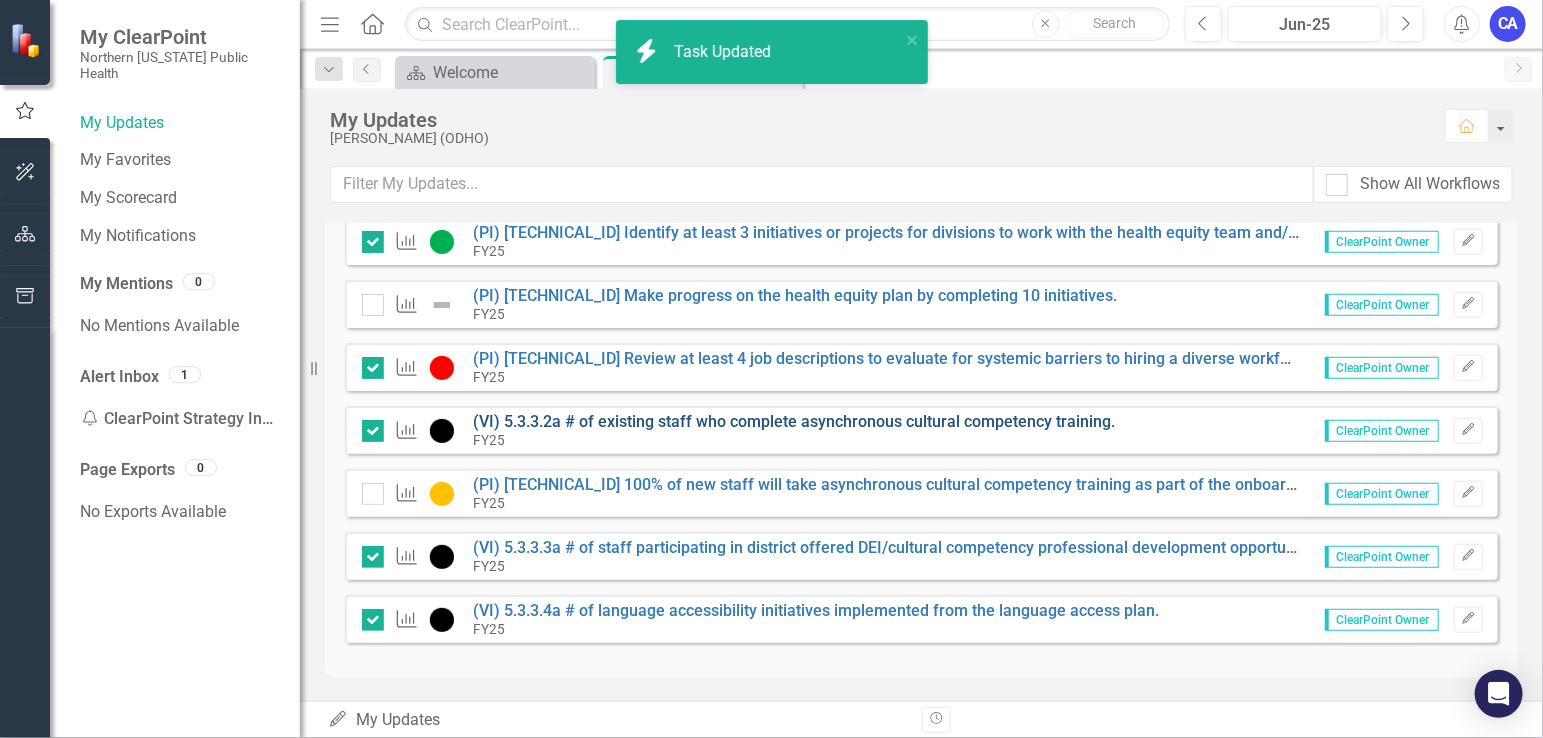 checkbox on "true" 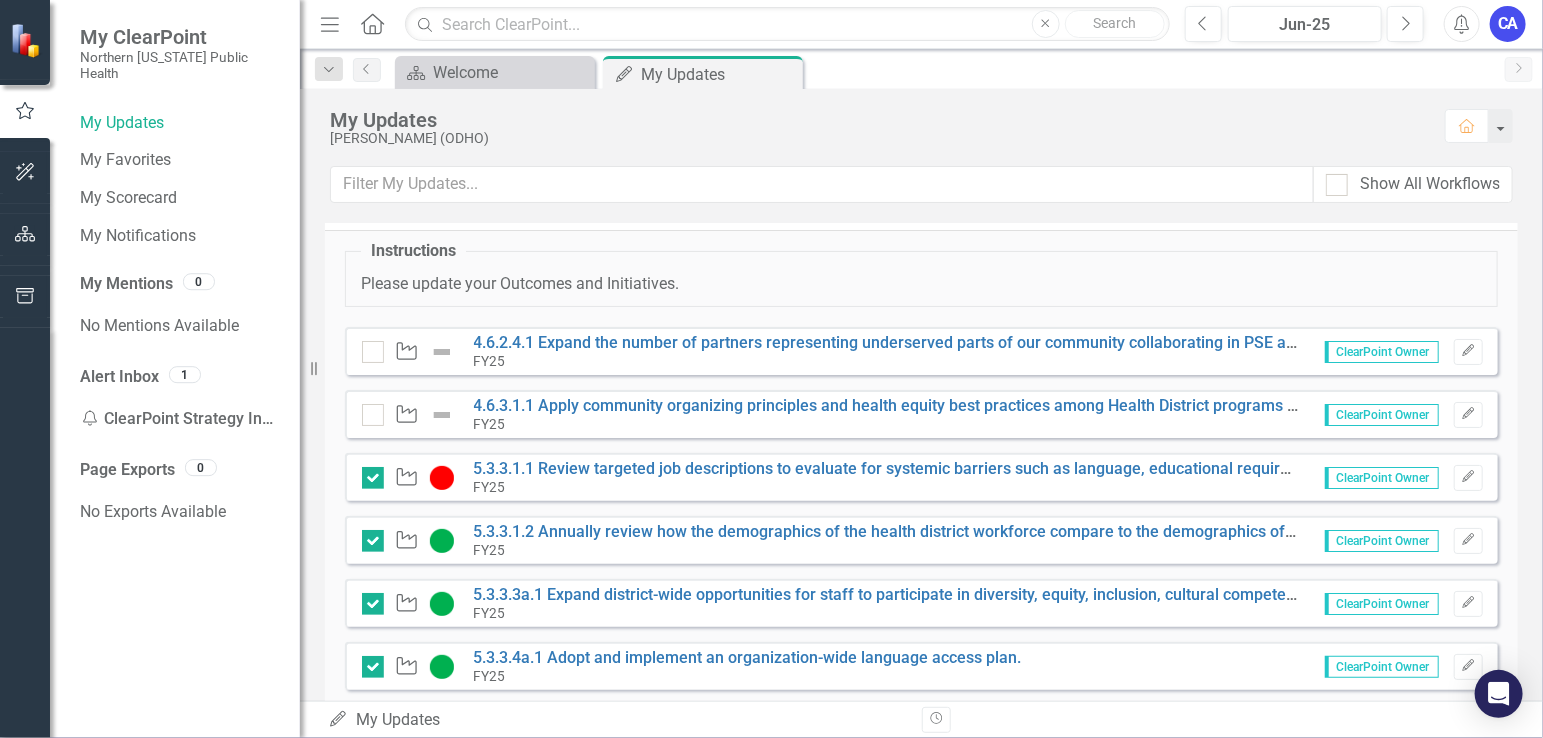 scroll, scrollTop: 0, scrollLeft: 0, axis: both 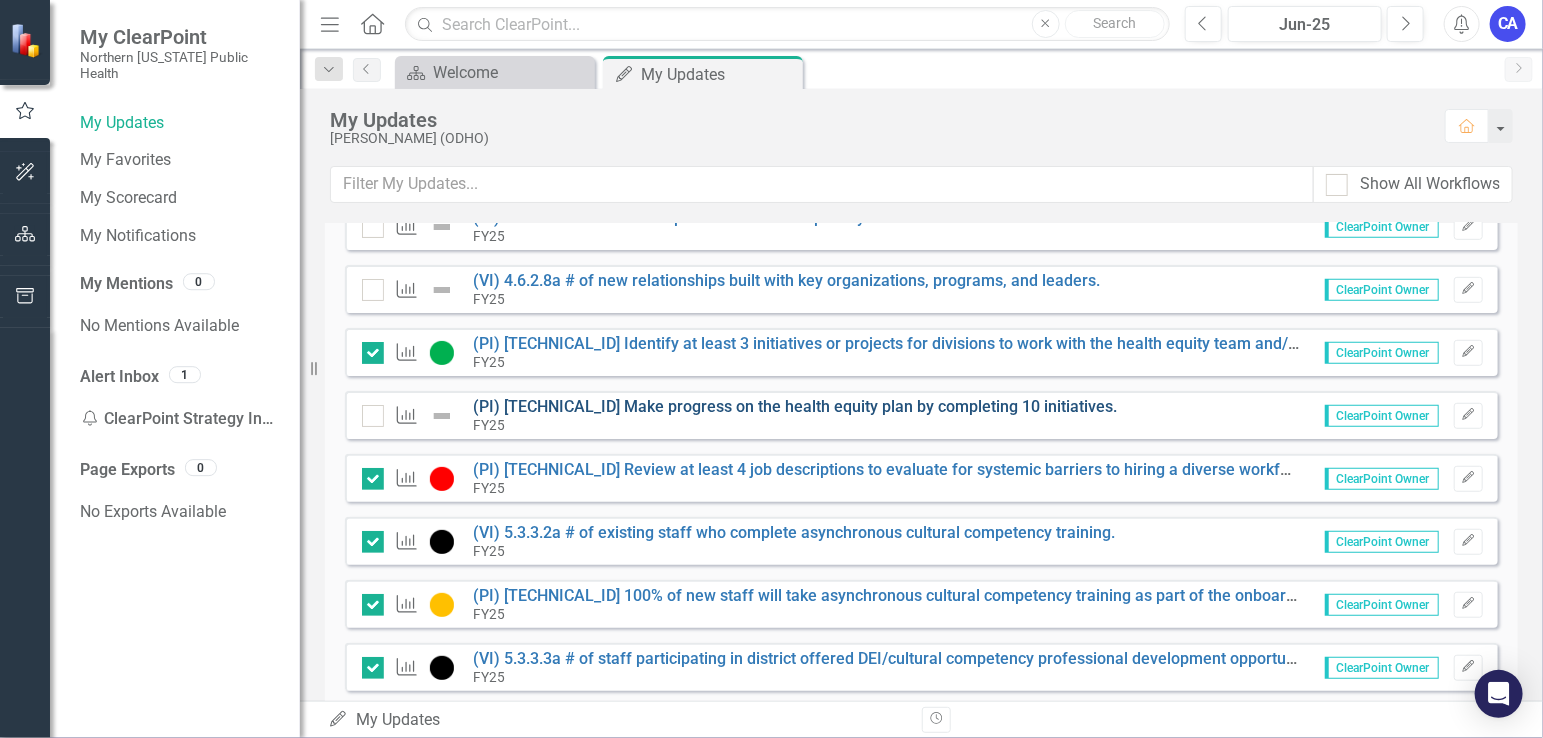 click on "(PI) [TECHNICAL_ID] Make progress on the health equity plan by completing 10 initiatives." at bounding box center [796, 406] 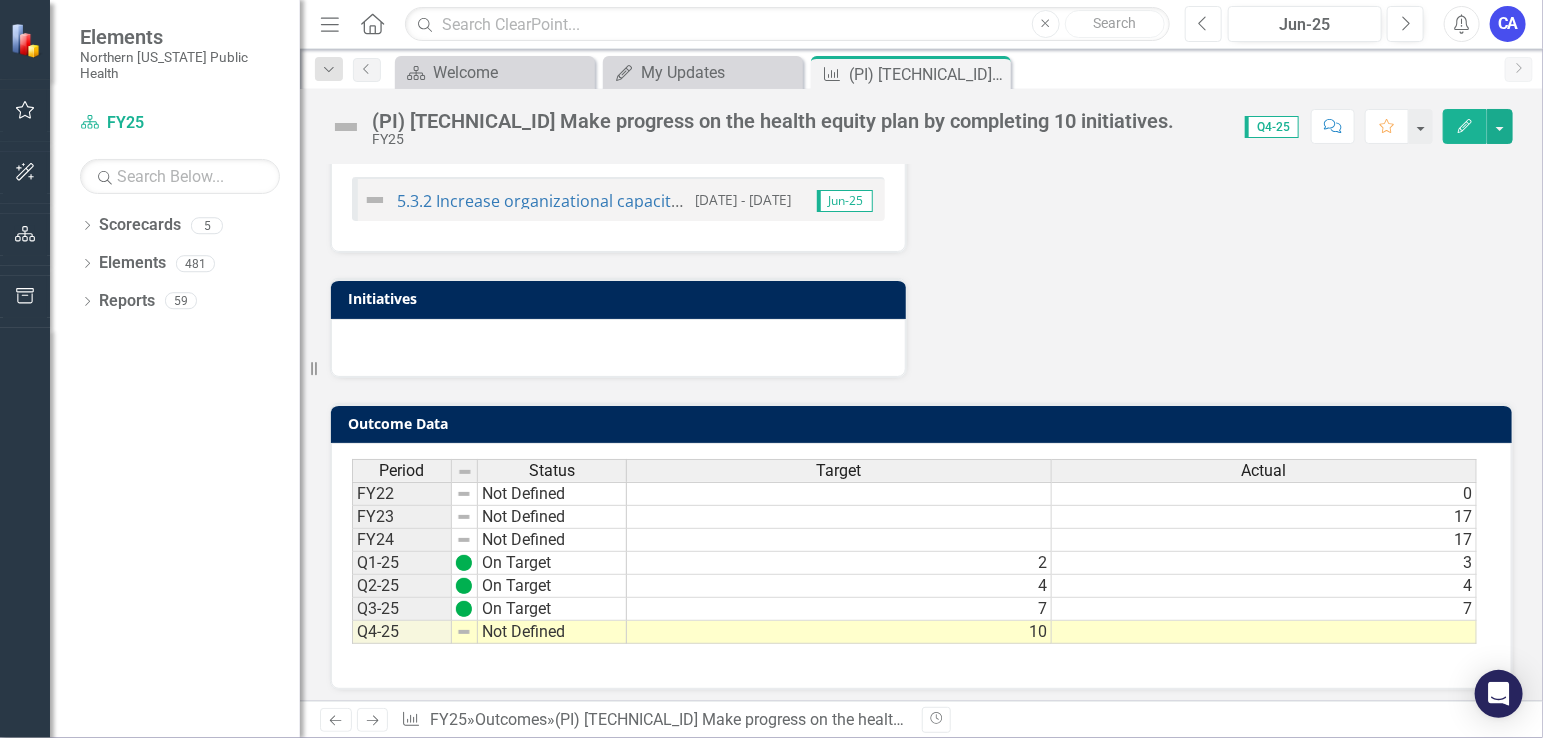 click on "Previous" 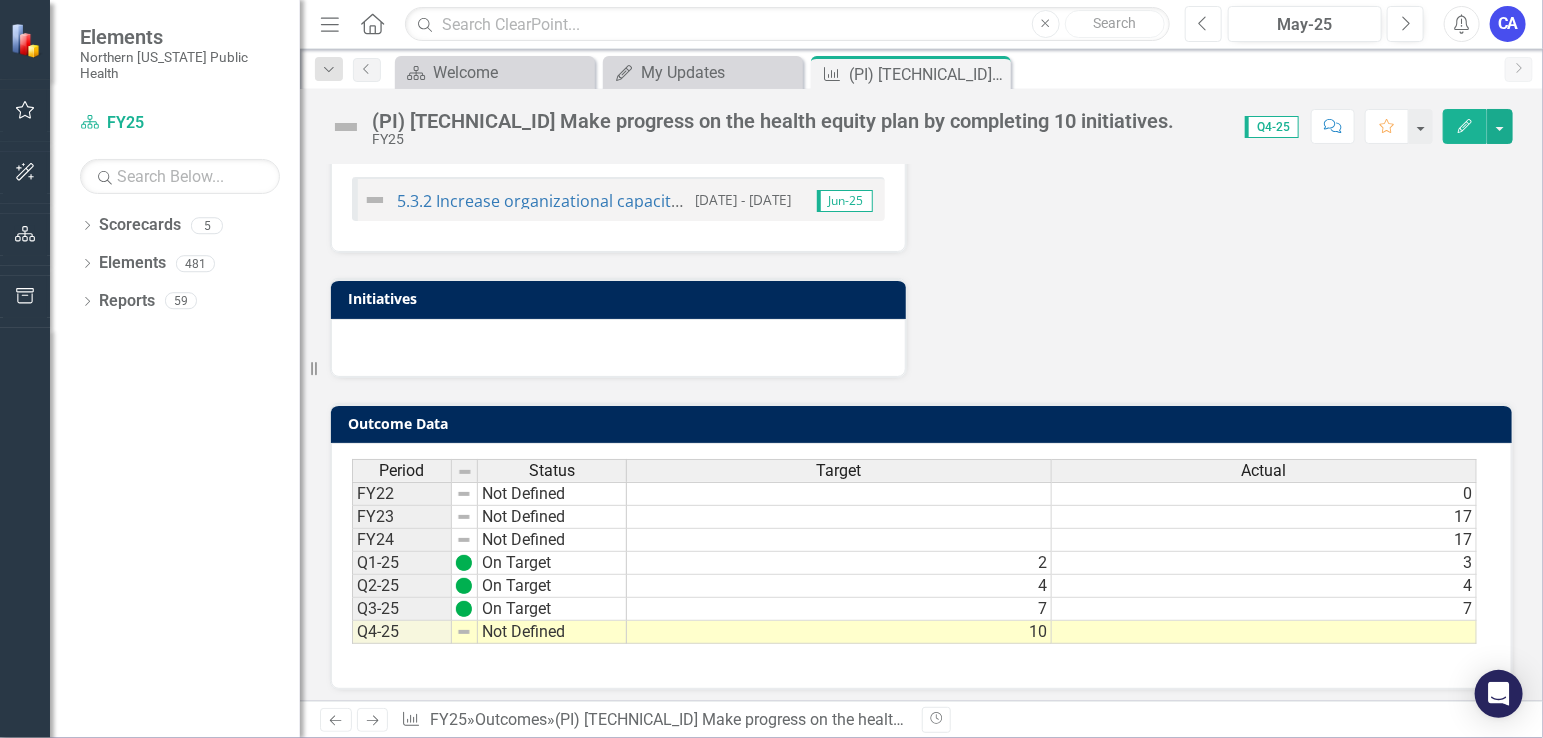 click on "Previous" 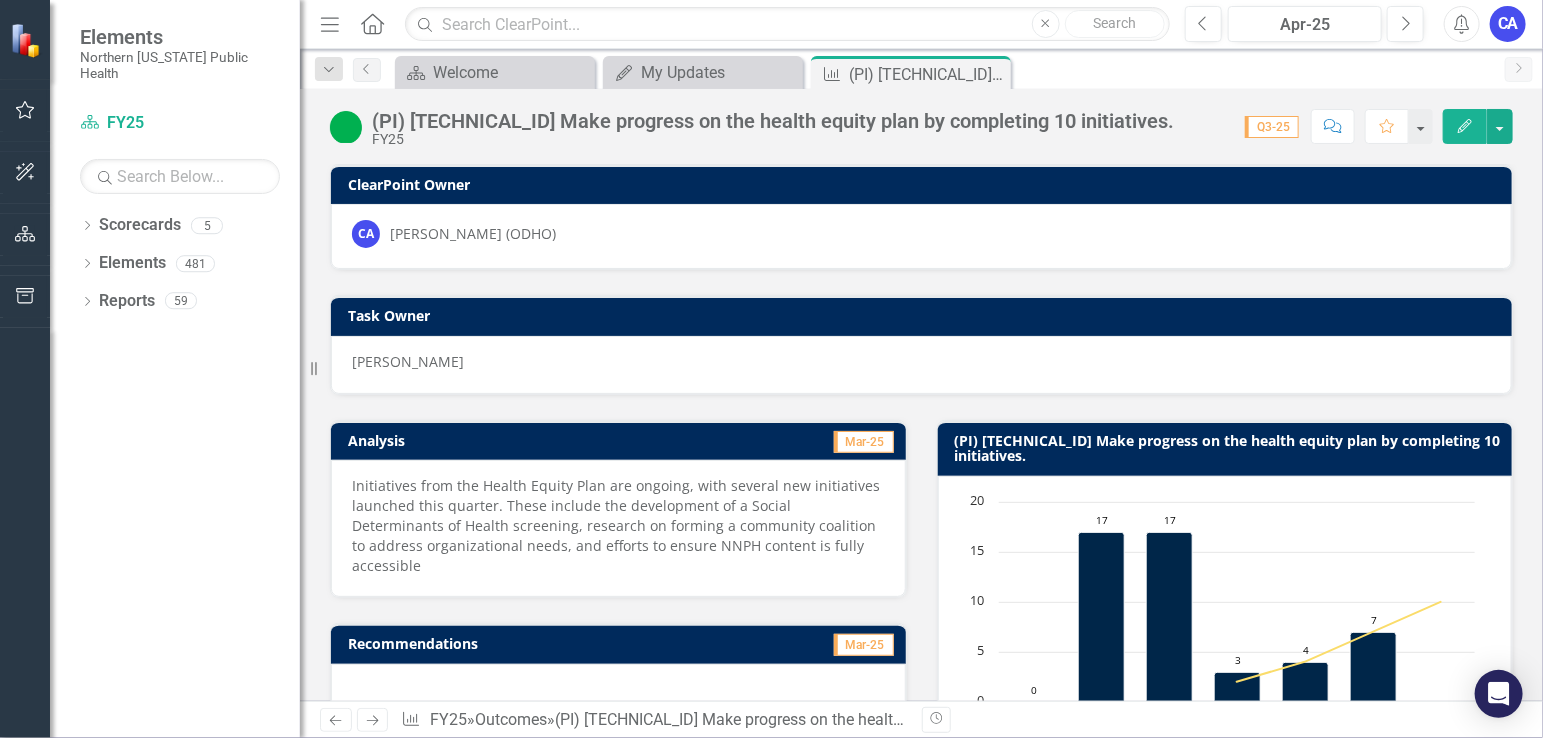 click on "Initiatives from the Health Equity Plan are ongoing, with several new initiatives launched this quarter. These include the development of a Social Determinants of Health screening, research on forming a community coalition to address organizational needs, and efforts to ensure NNPH content is fully accessible" at bounding box center [618, 526] 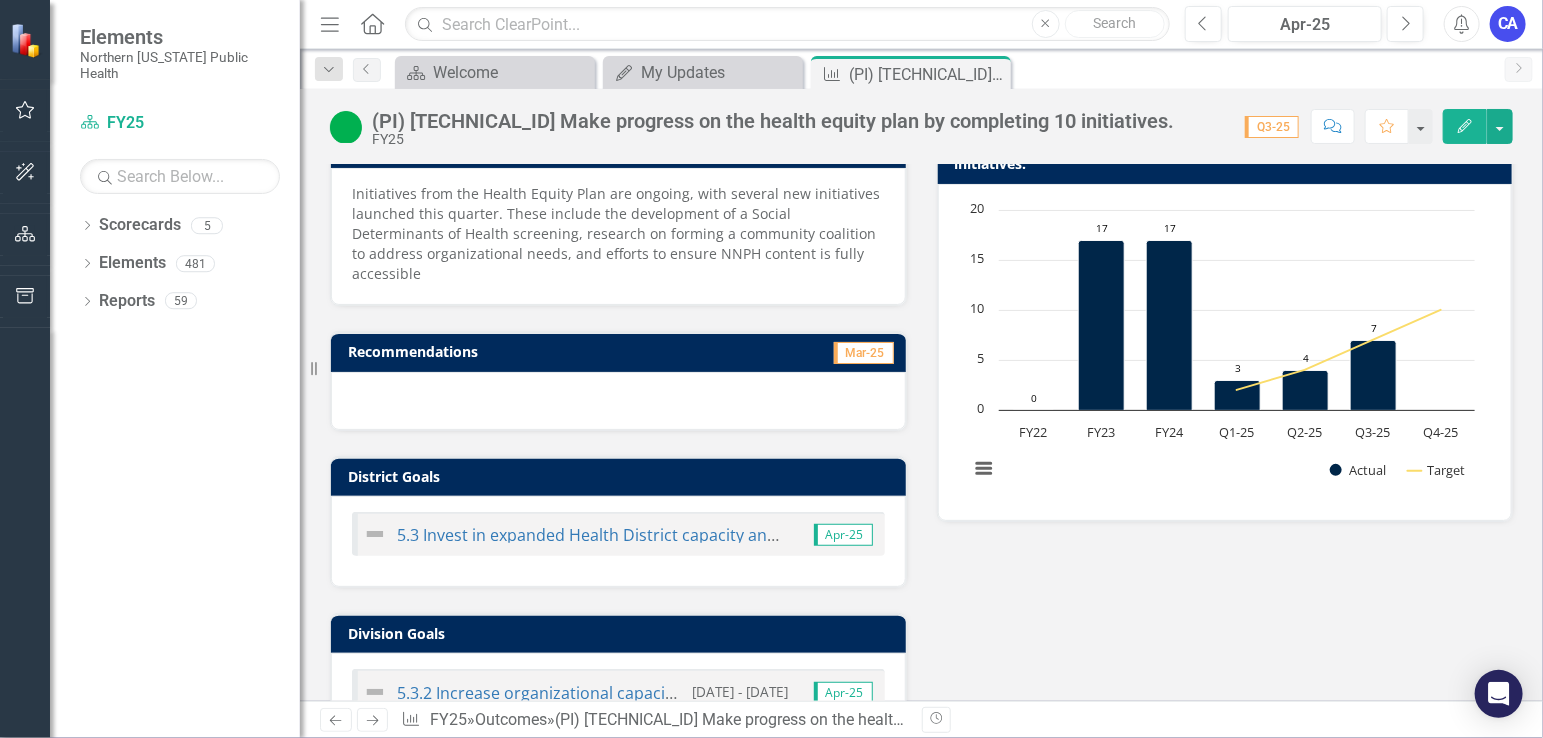 scroll, scrollTop: 0, scrollLeft: 0, axis: both 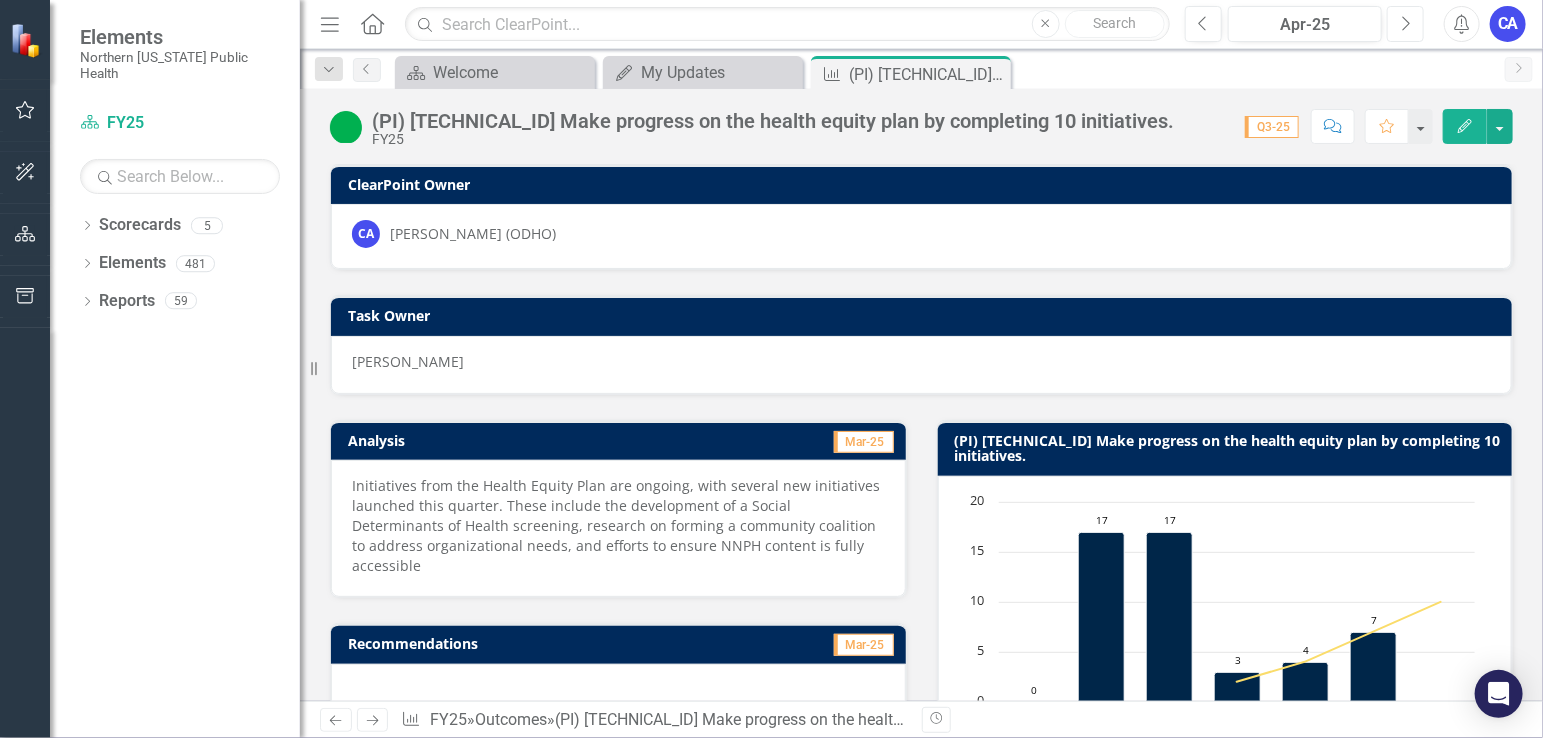 click on "Next" 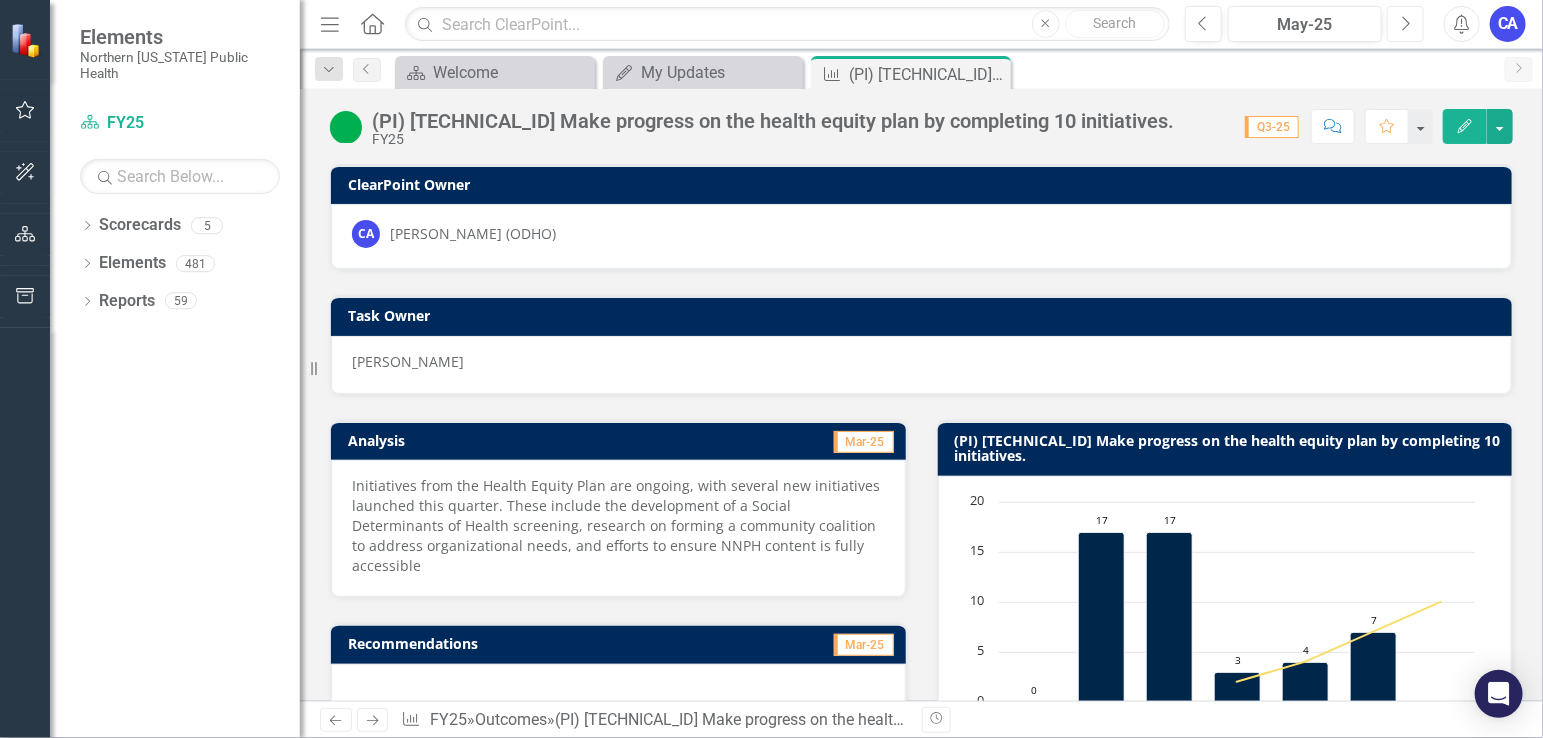 click on "Next" 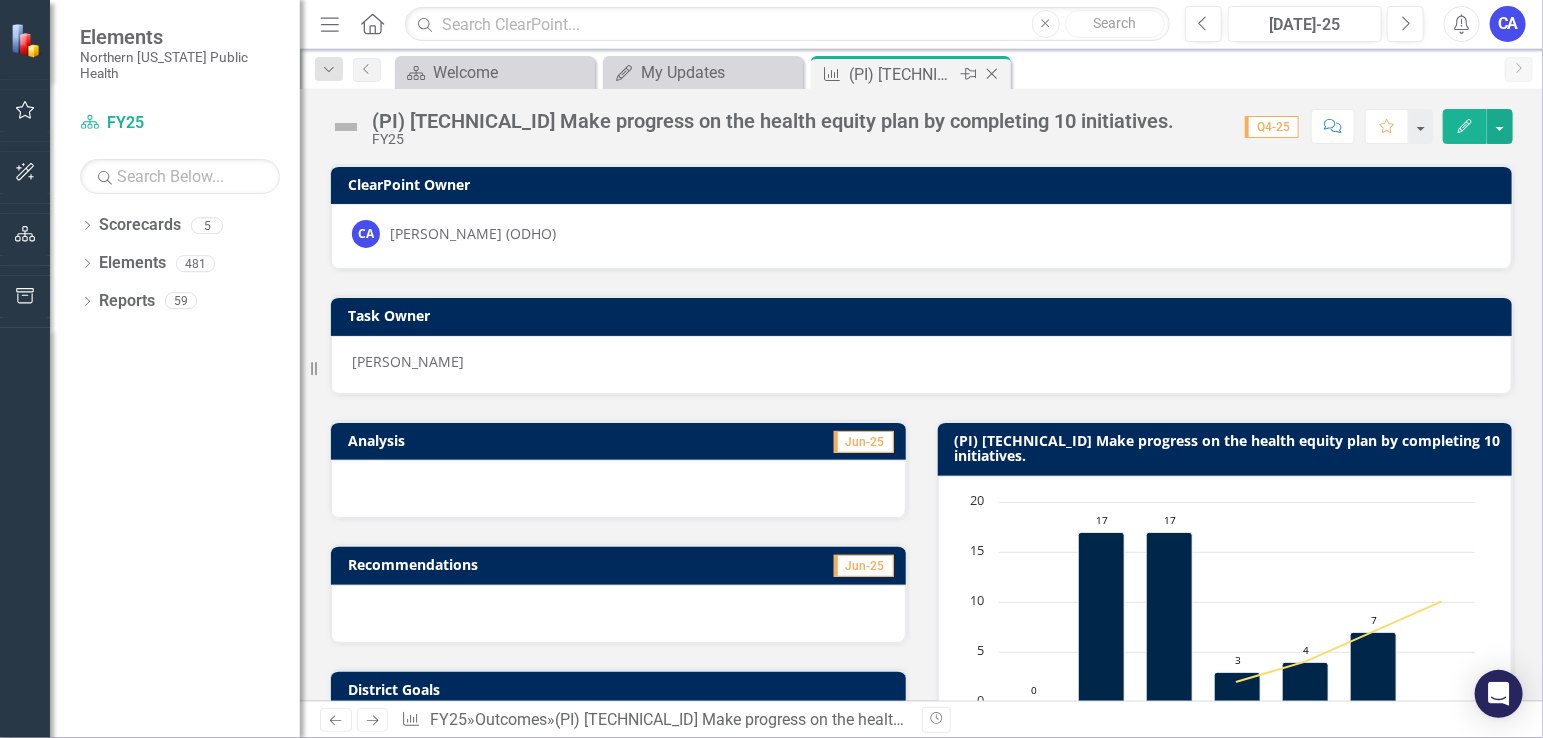 click on "Close" 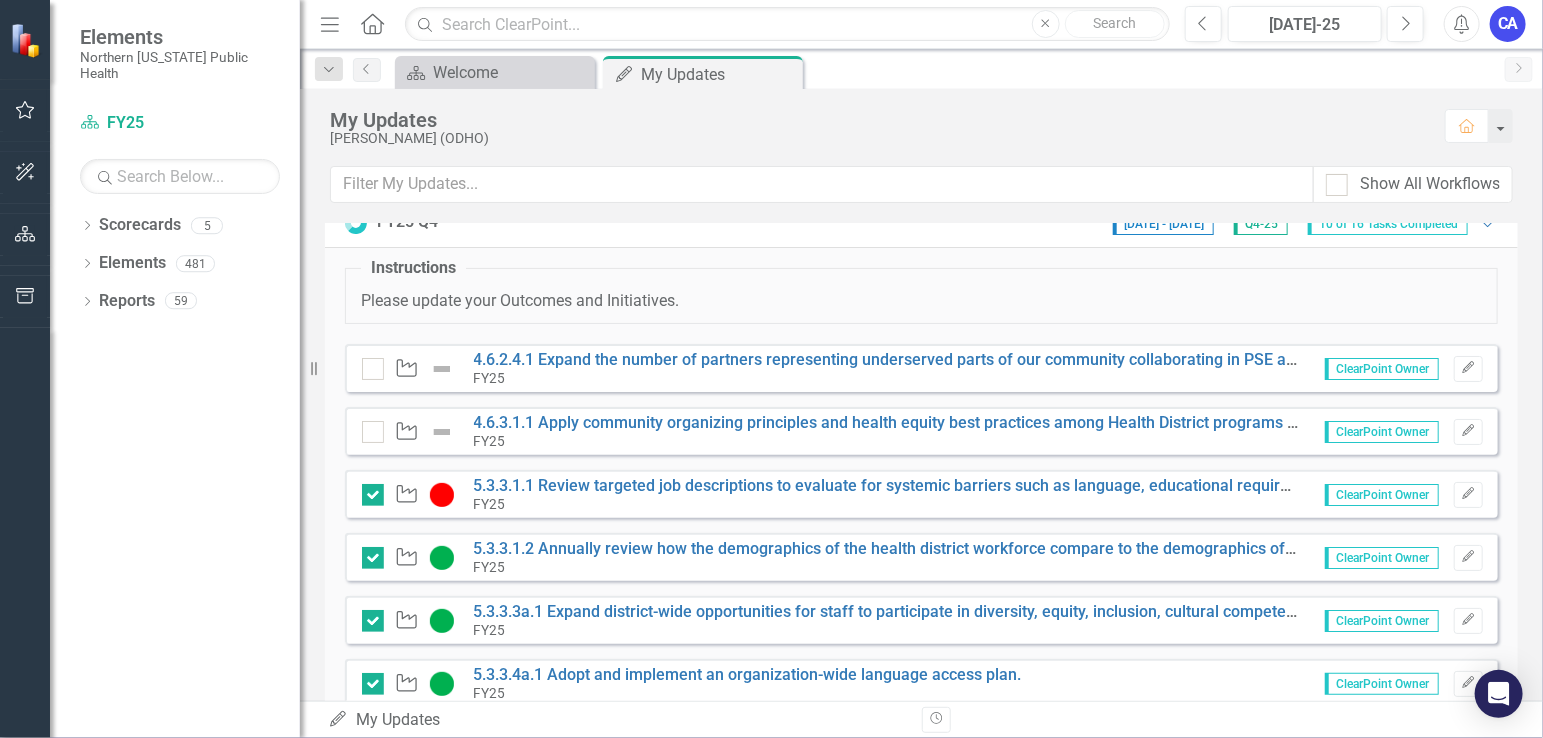scroll, scrollTop: 0, scrollLeft: 0, axis: both 